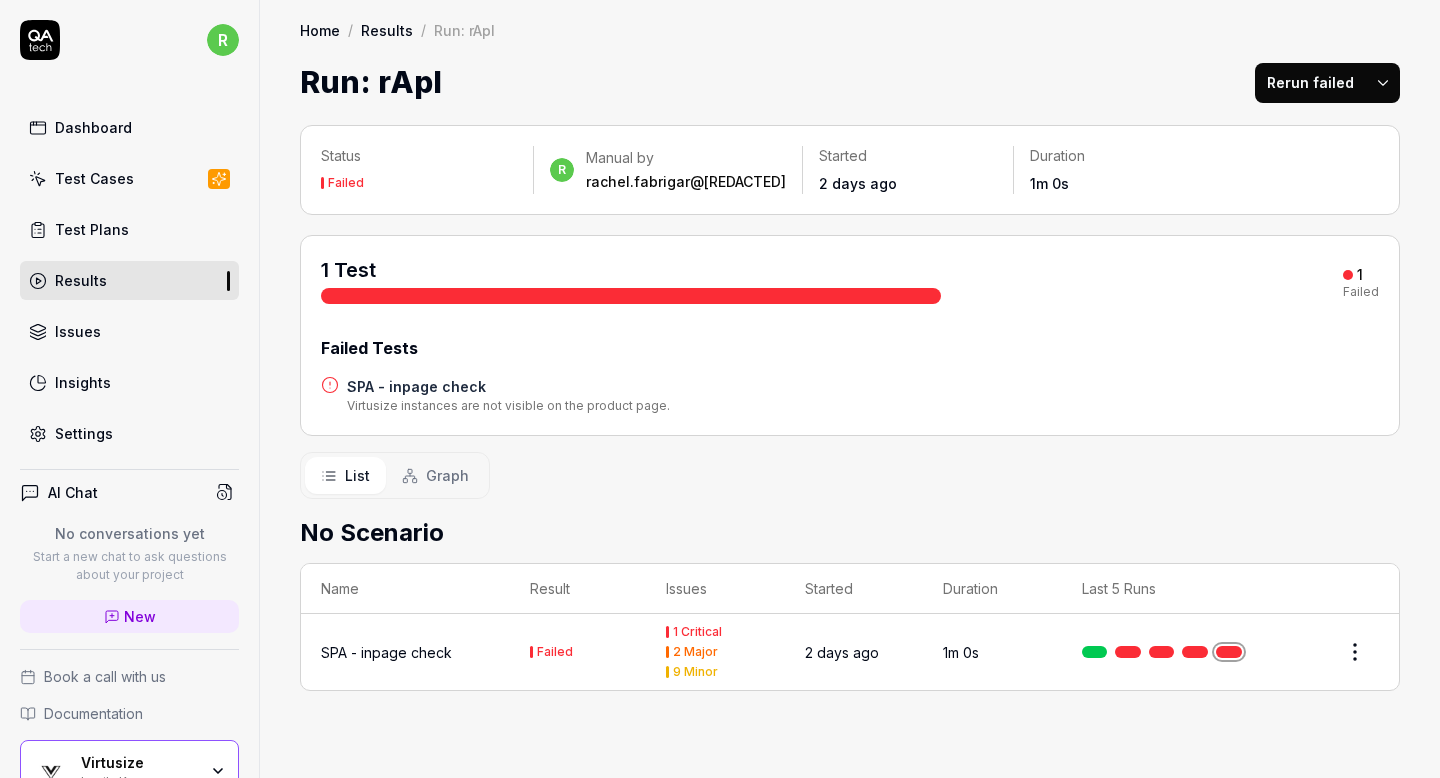 scroll, scrollTop: 0, scrollLeft: 0, axis: both 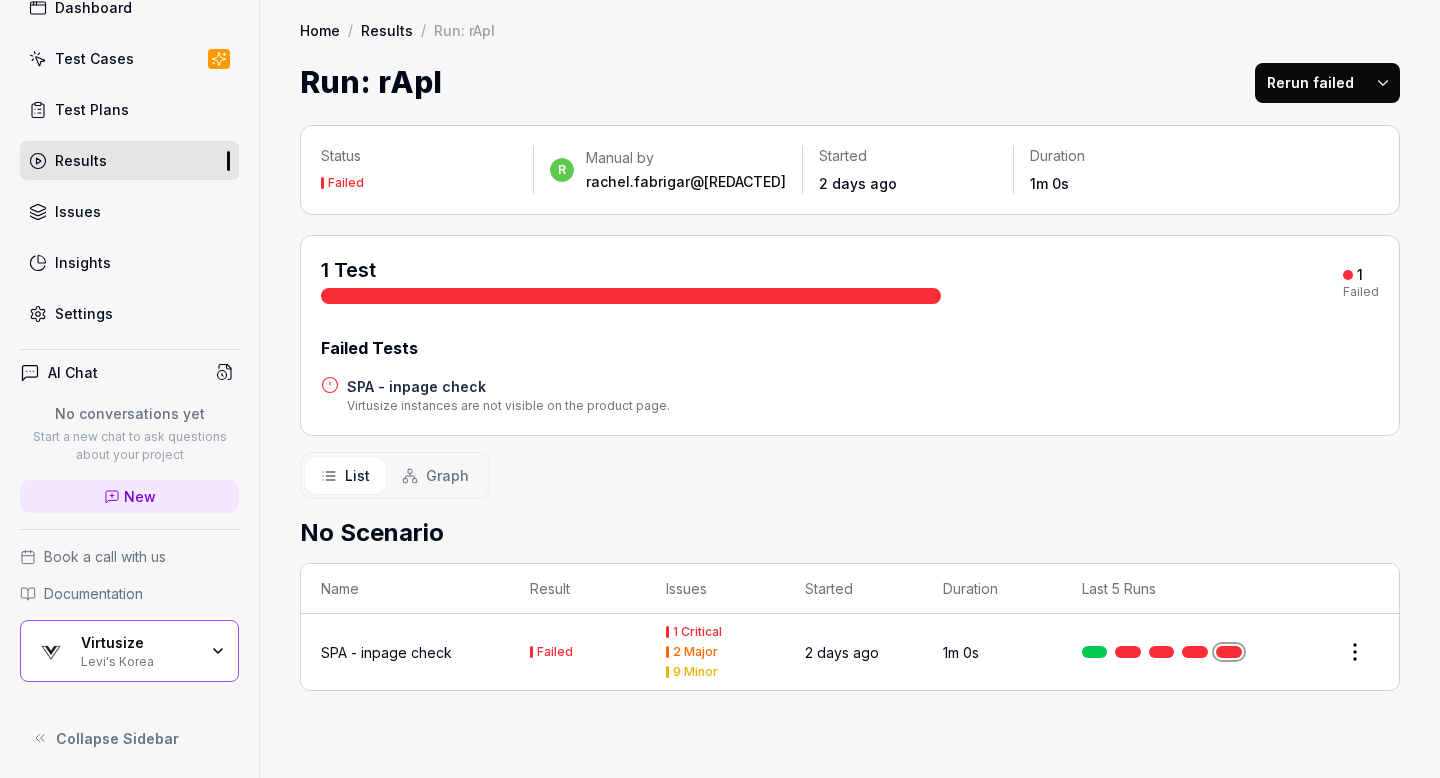 click on "Virtusize" at bounding box center (139, 643) 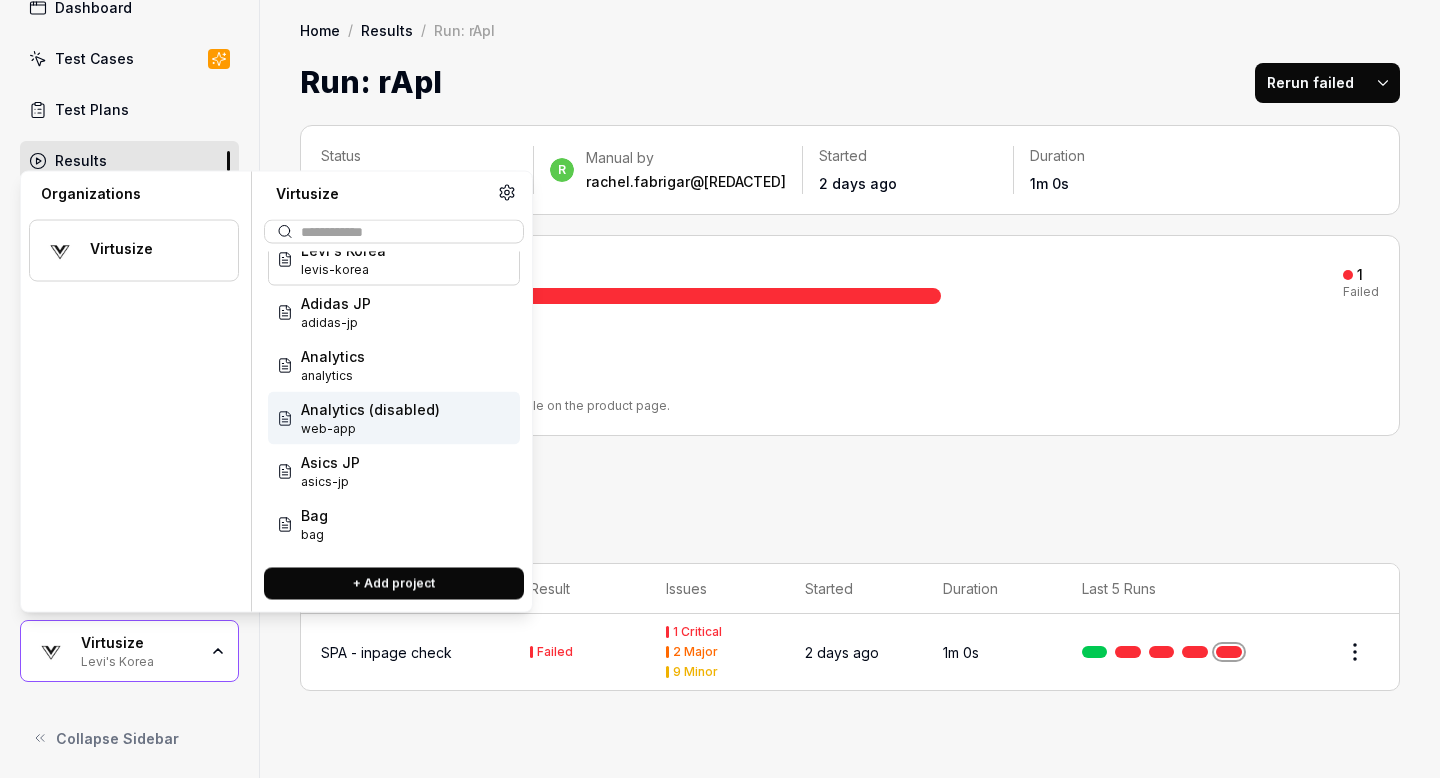 scroll, scrollTop: 0, scrollLeft: 0, axis: both 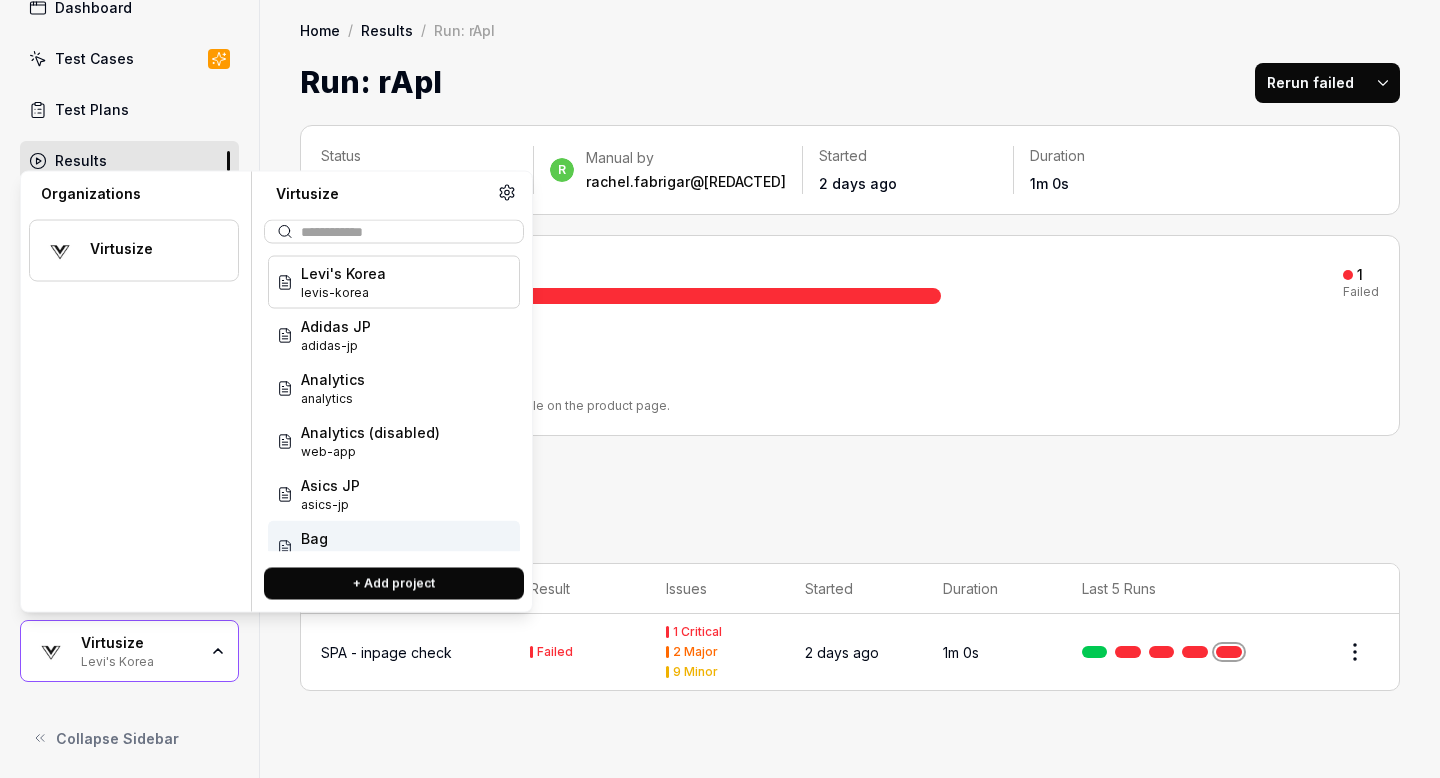 click on "Bag bag" at bounding box center [394, 547] 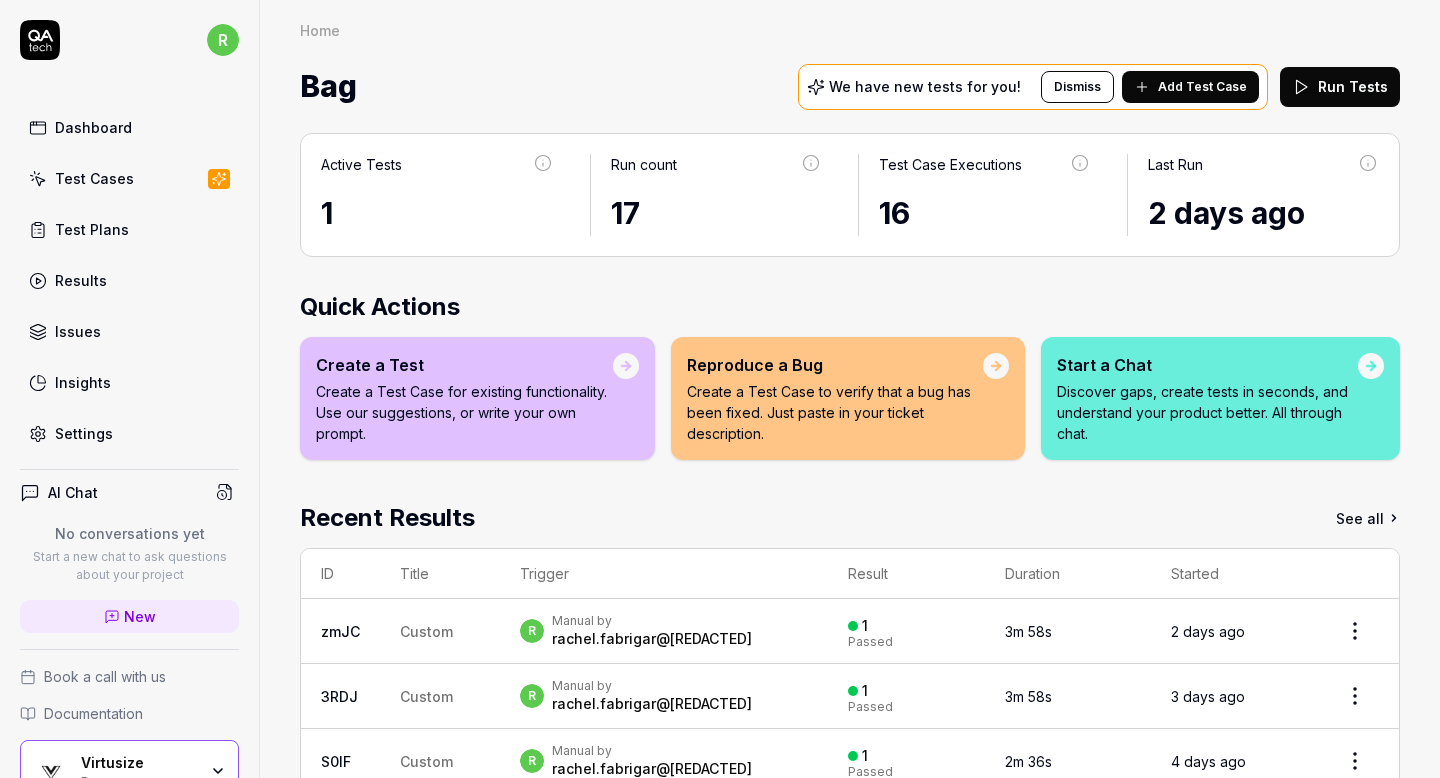 click on "Run Tests" at bounding box center [1340, 87] 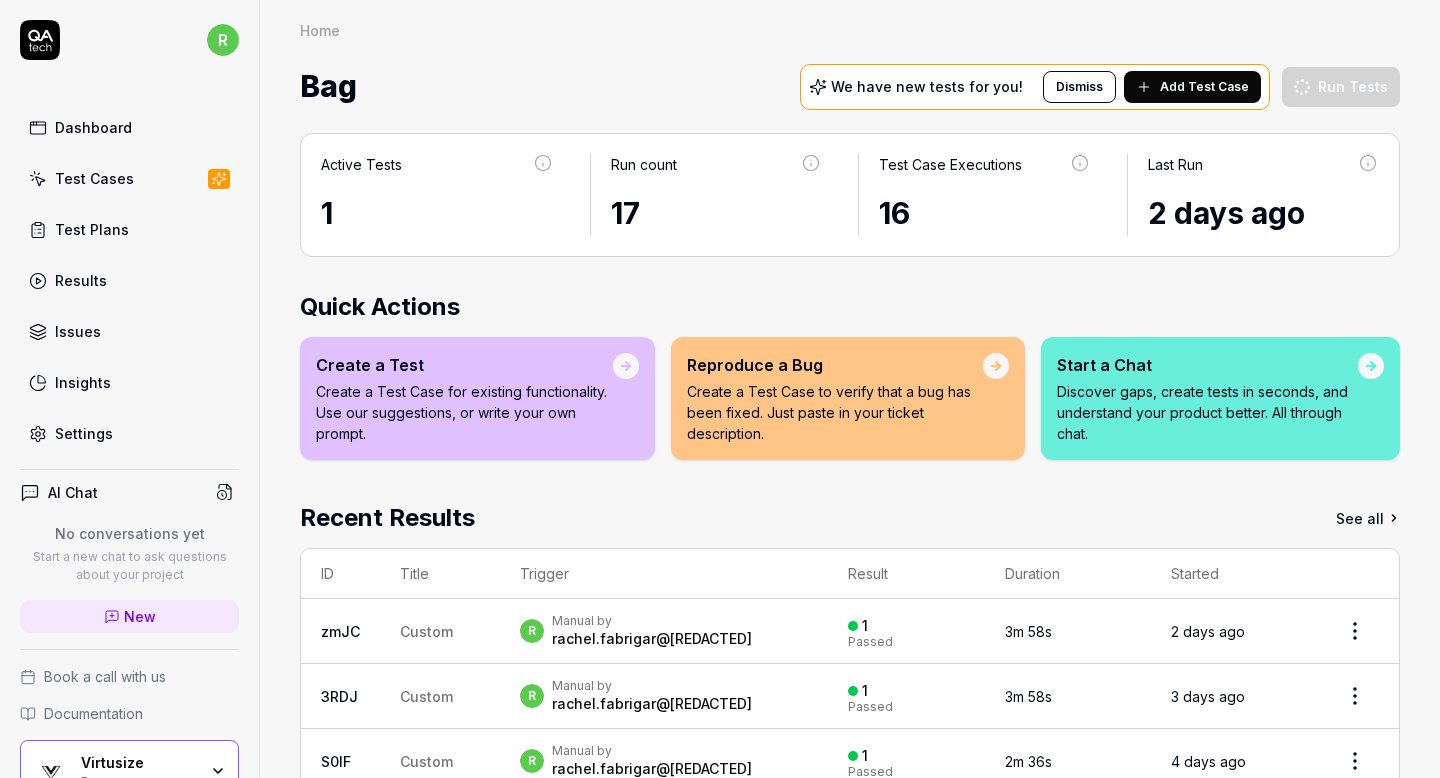 scroll, scrollTop: 121, scrollLeft: 0, axis: vertical 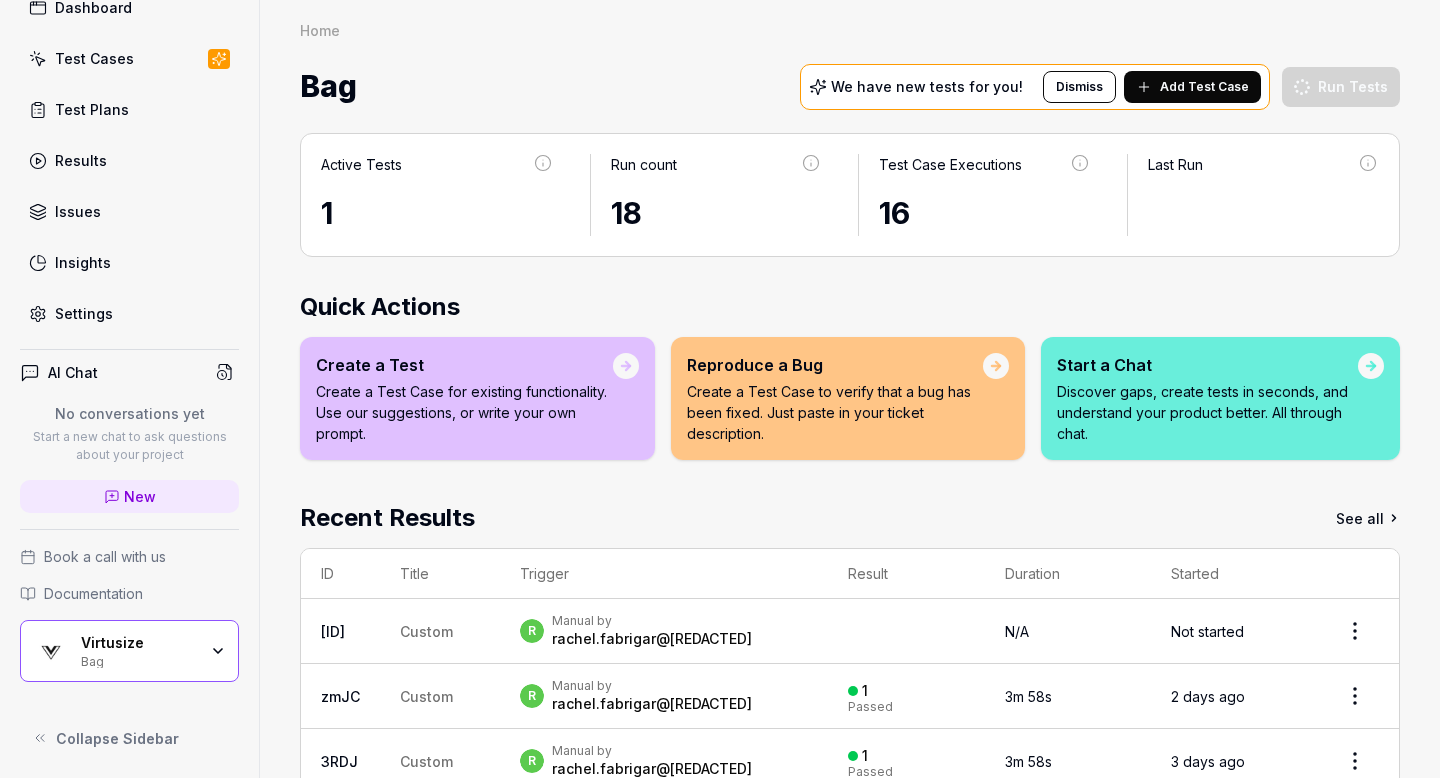 click on "Virtusize" at bounding box center [139, 643] 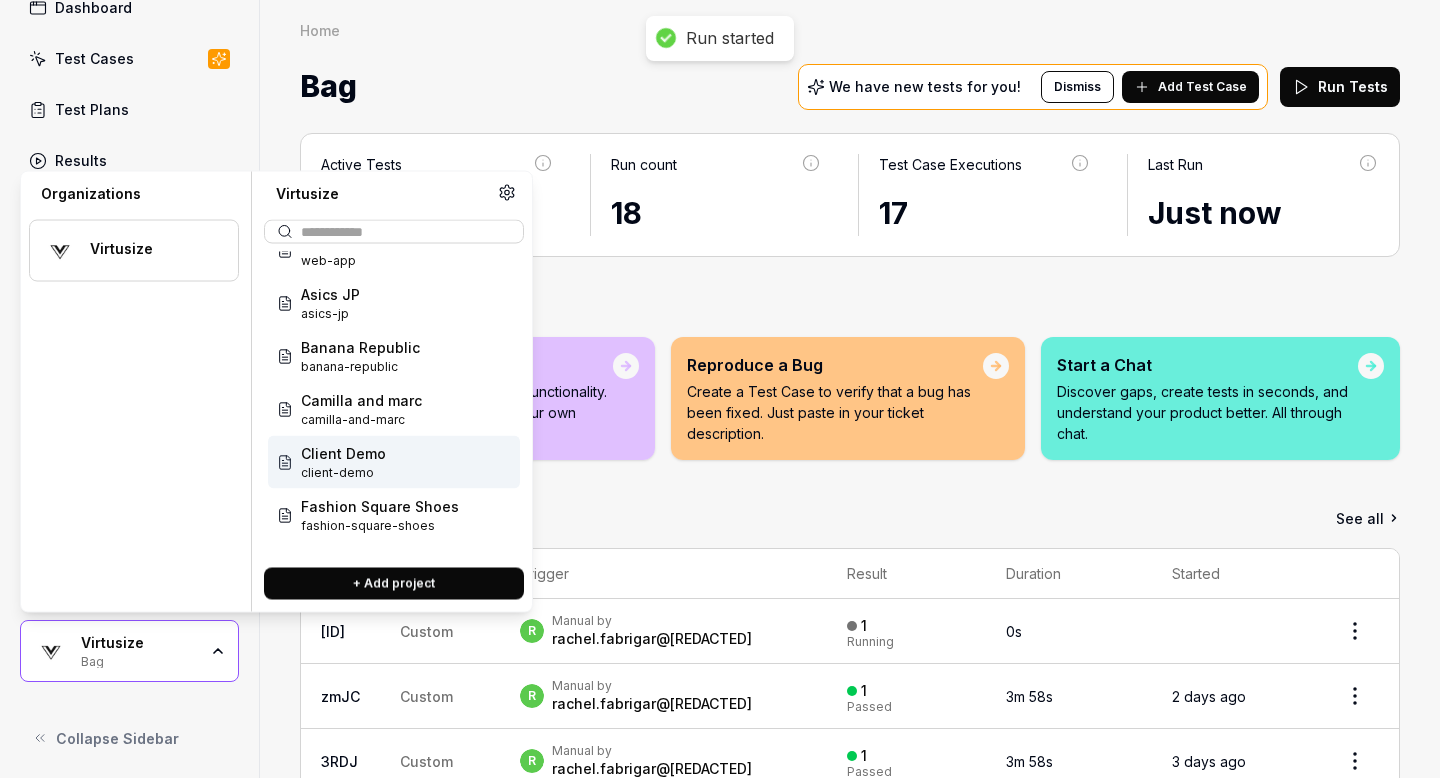 scroll, scrollTop: 190, scrollLeft: 0, axis: vertical 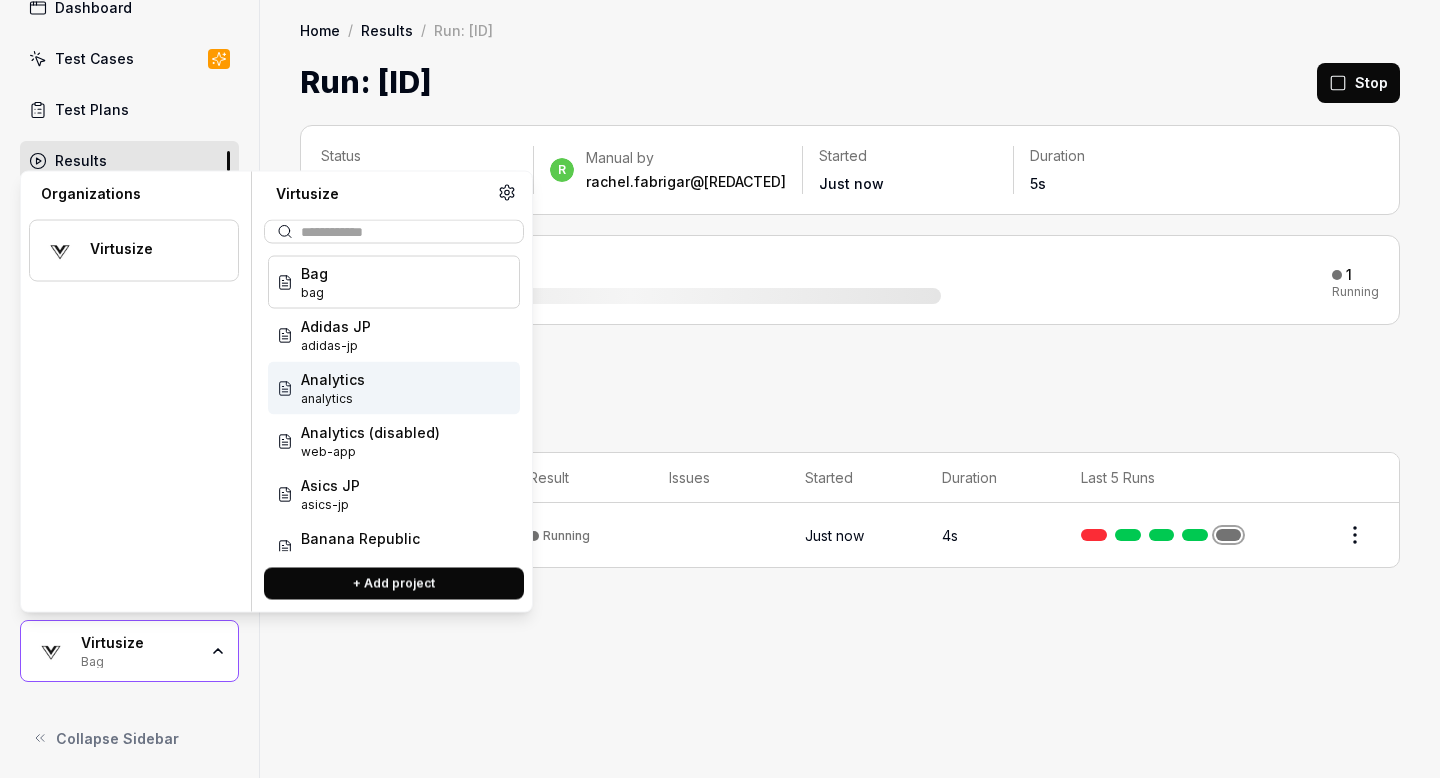 click on "Analytics analytics" at bounding box center [394, 388] 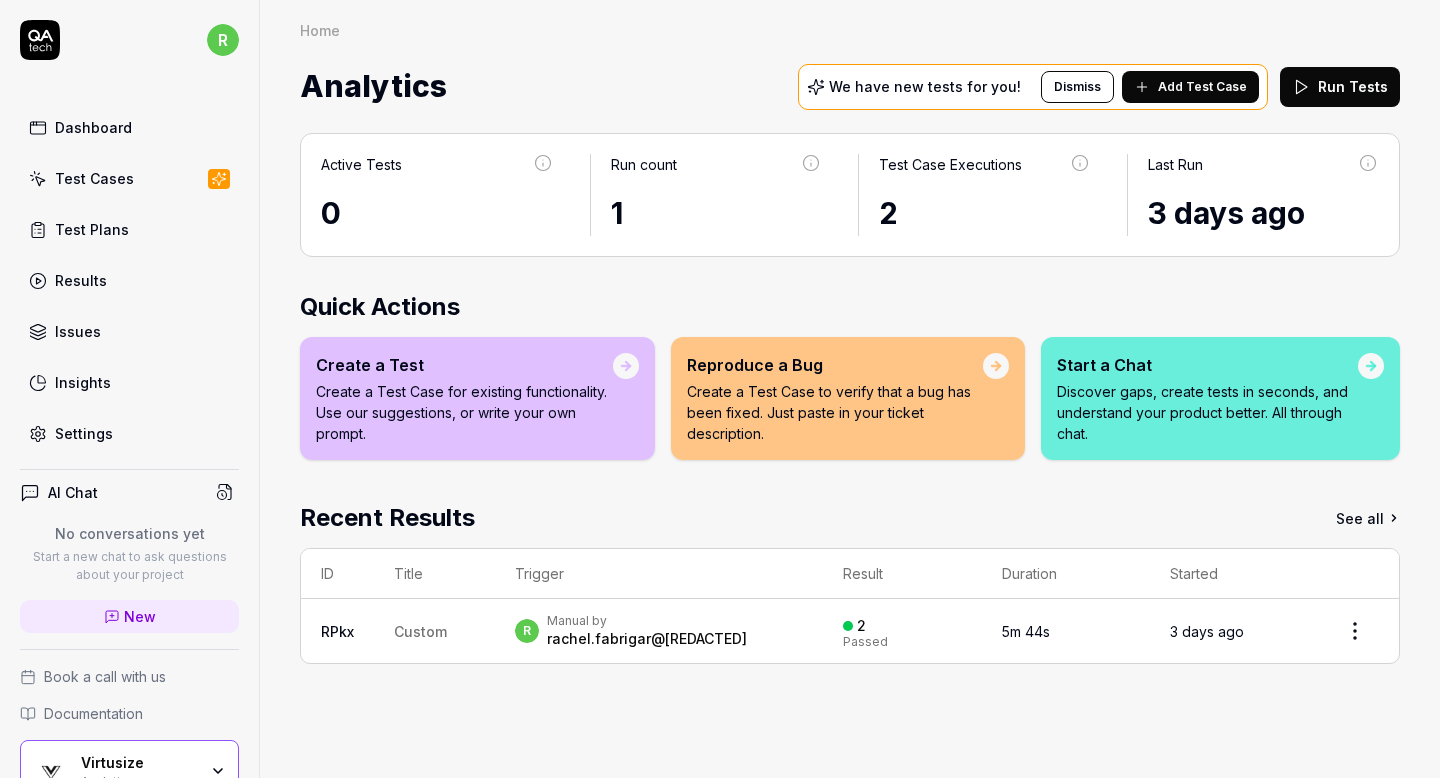click on "Run Tests" at bounding box center (1340, 87) 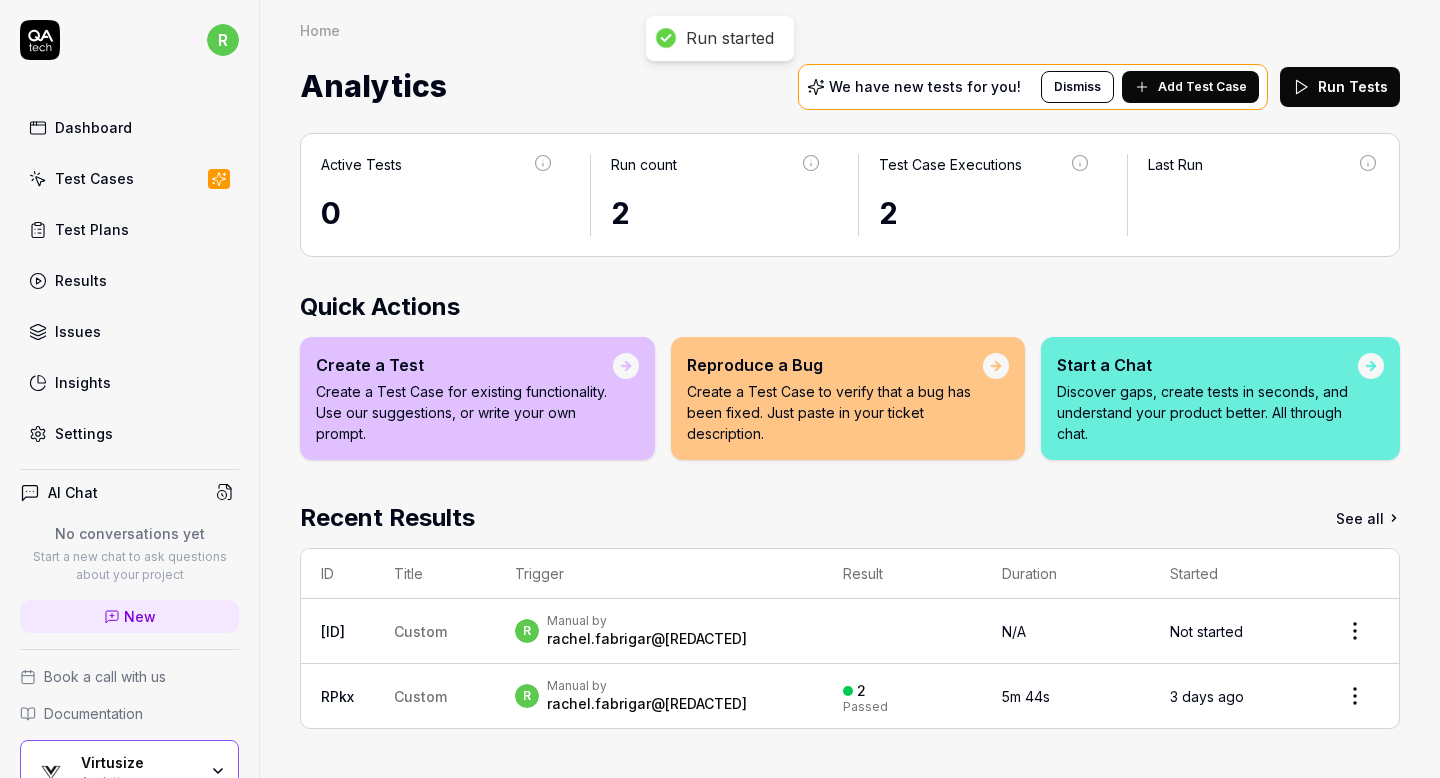scroll, scrollTop: 121, scrollLeft: 0, axis: vertical 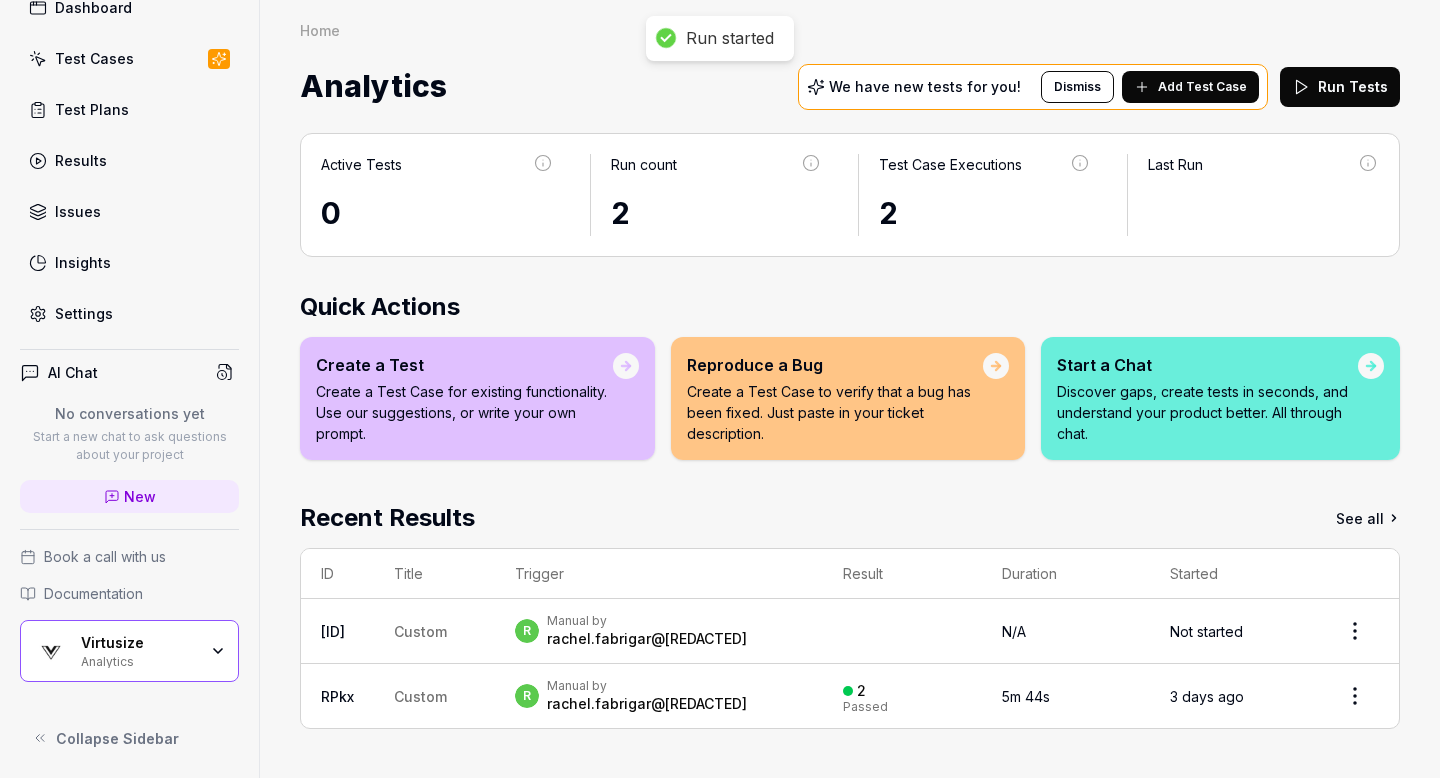 click on "Virtusize Analytics" at bounding box center [129, 651] 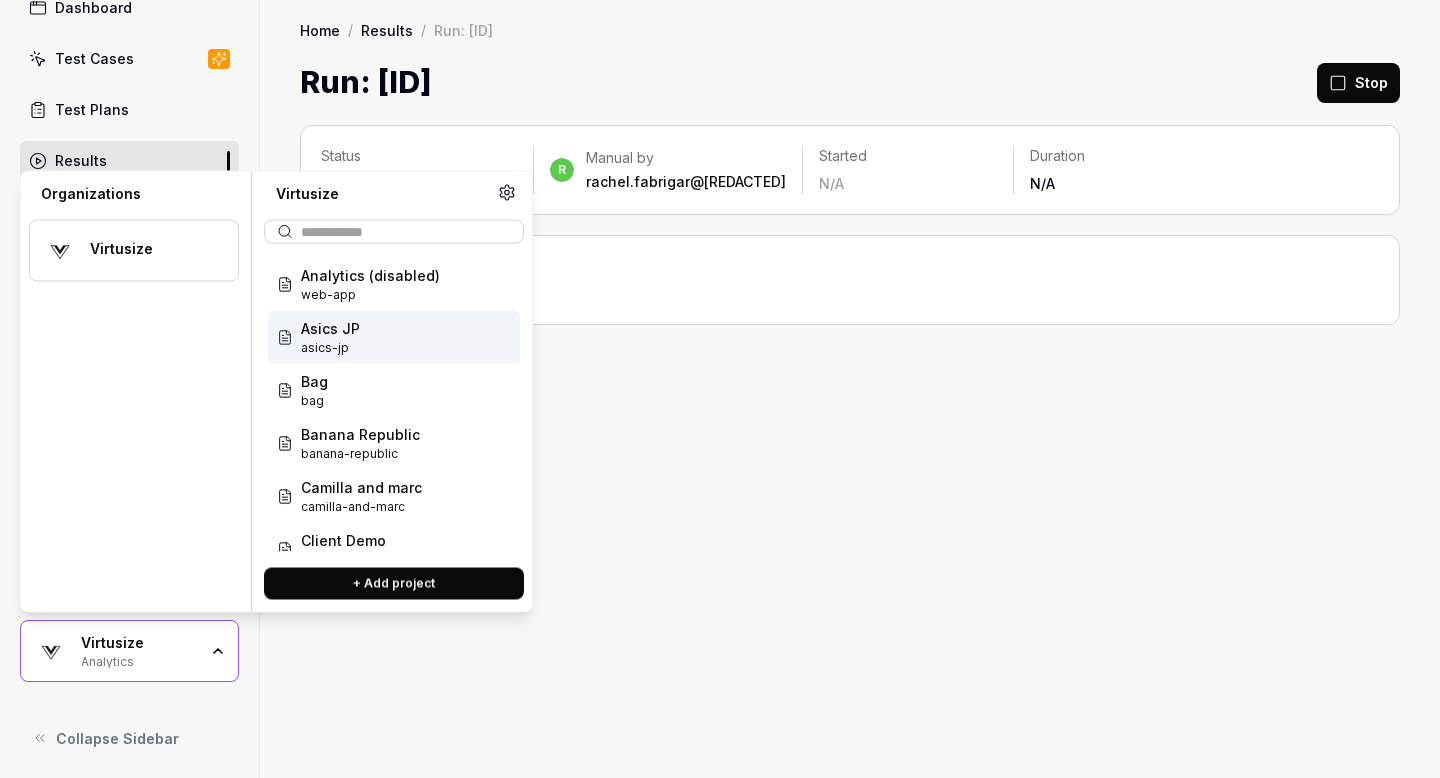 scroll, scrollTop: 204, scrollLeft: 0, axis: vertical 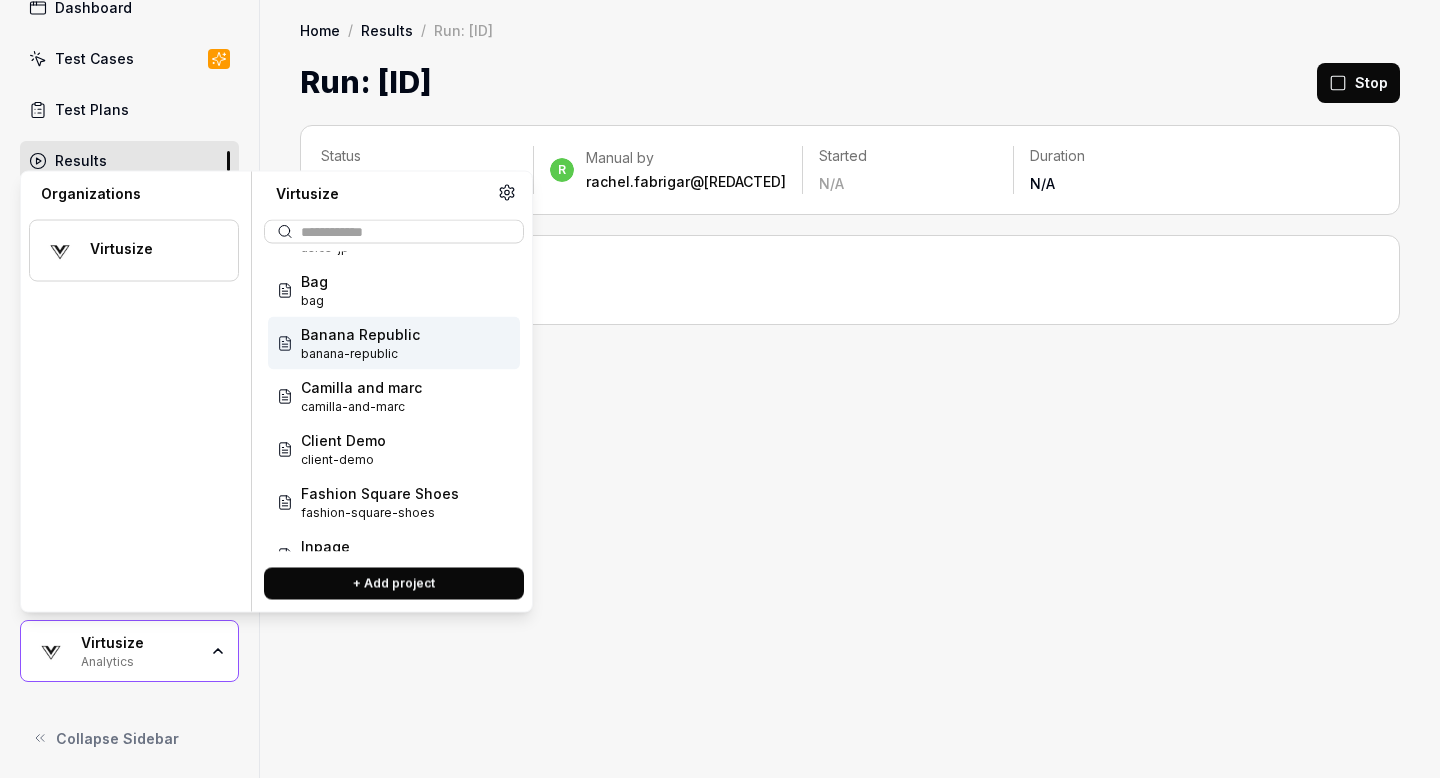 click on "banana-republic" at bounding box center (360, 354) 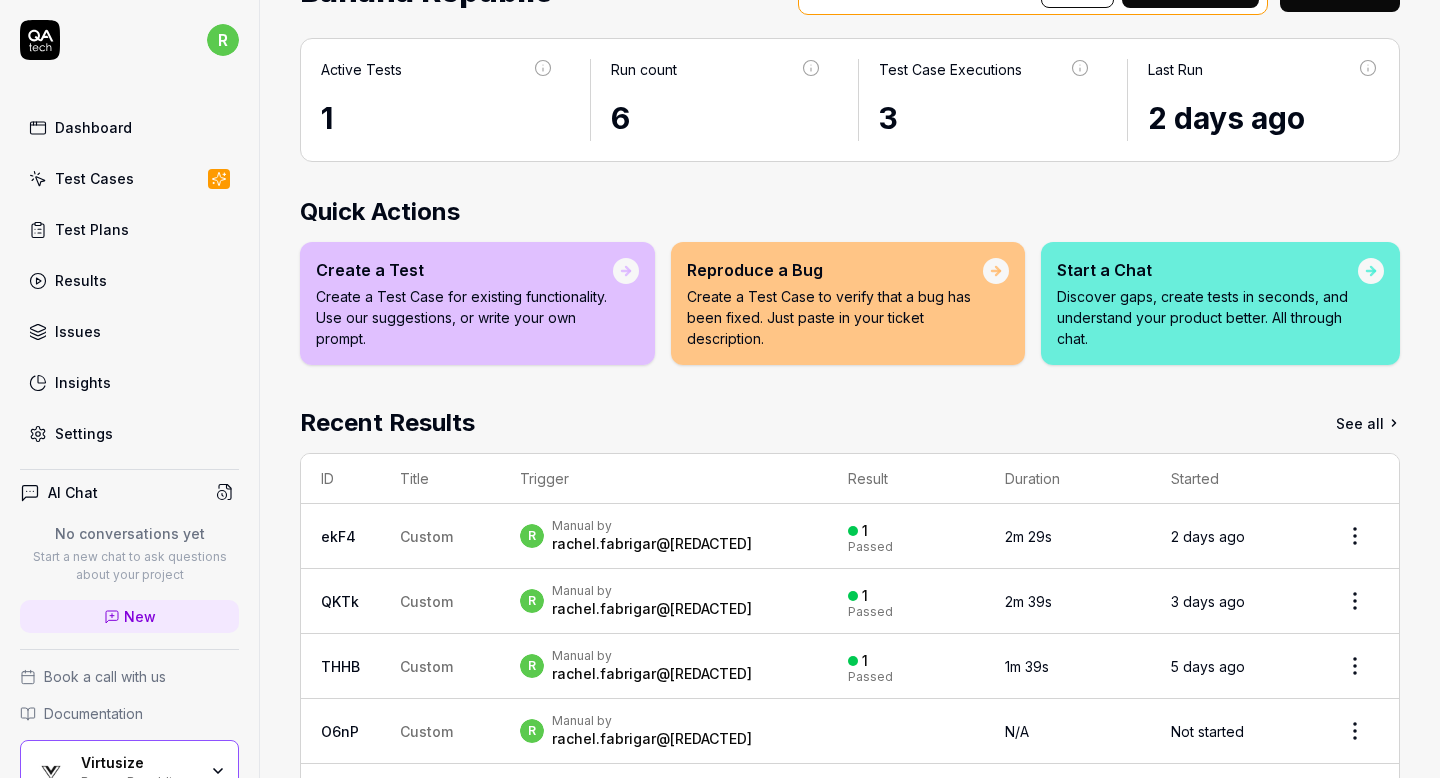 scroll, scrollTop: 0, scrollLeft: 0, axis: both 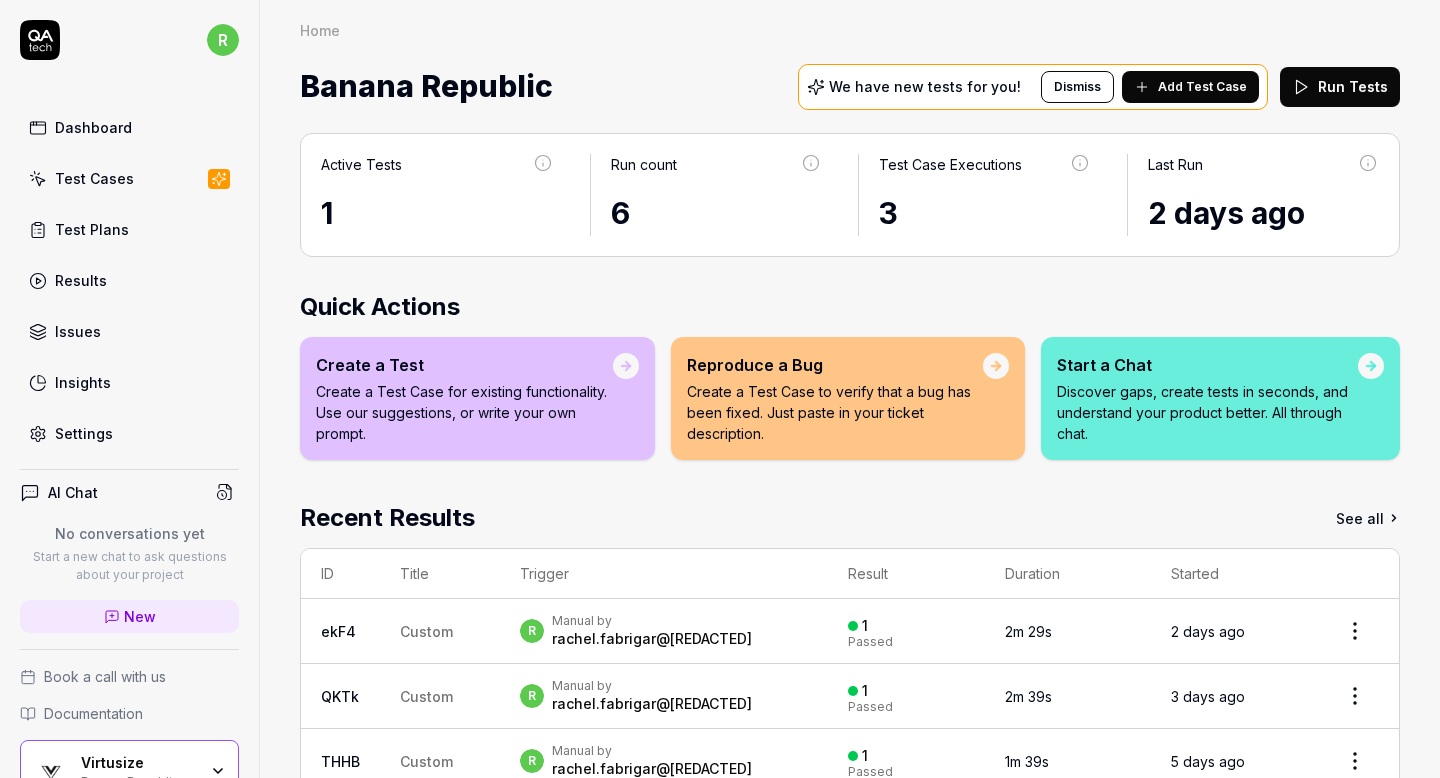 click on "Run Tests" at bounding box center [1340, 87] 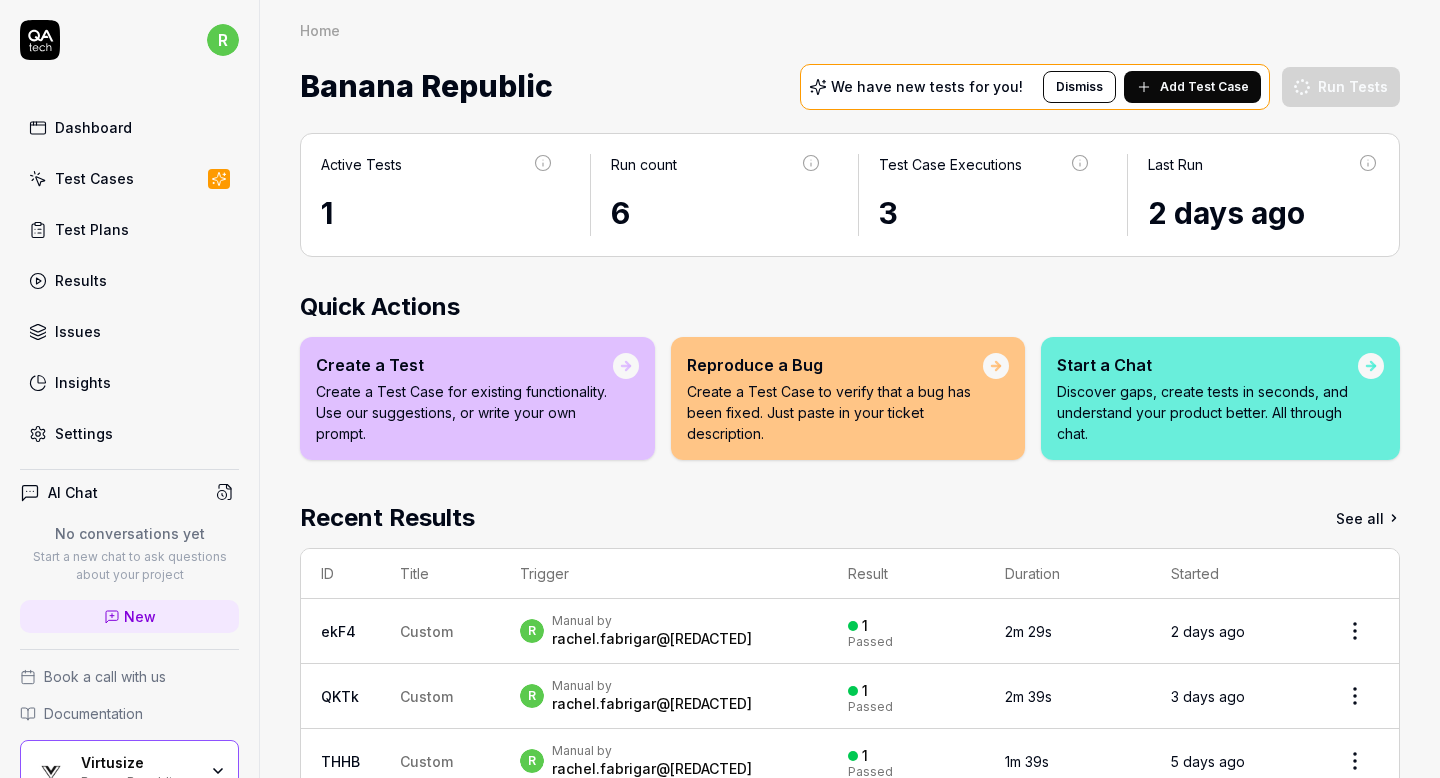 scroll, scrollTop: 94, scrollLeft: 0, axis: vertical 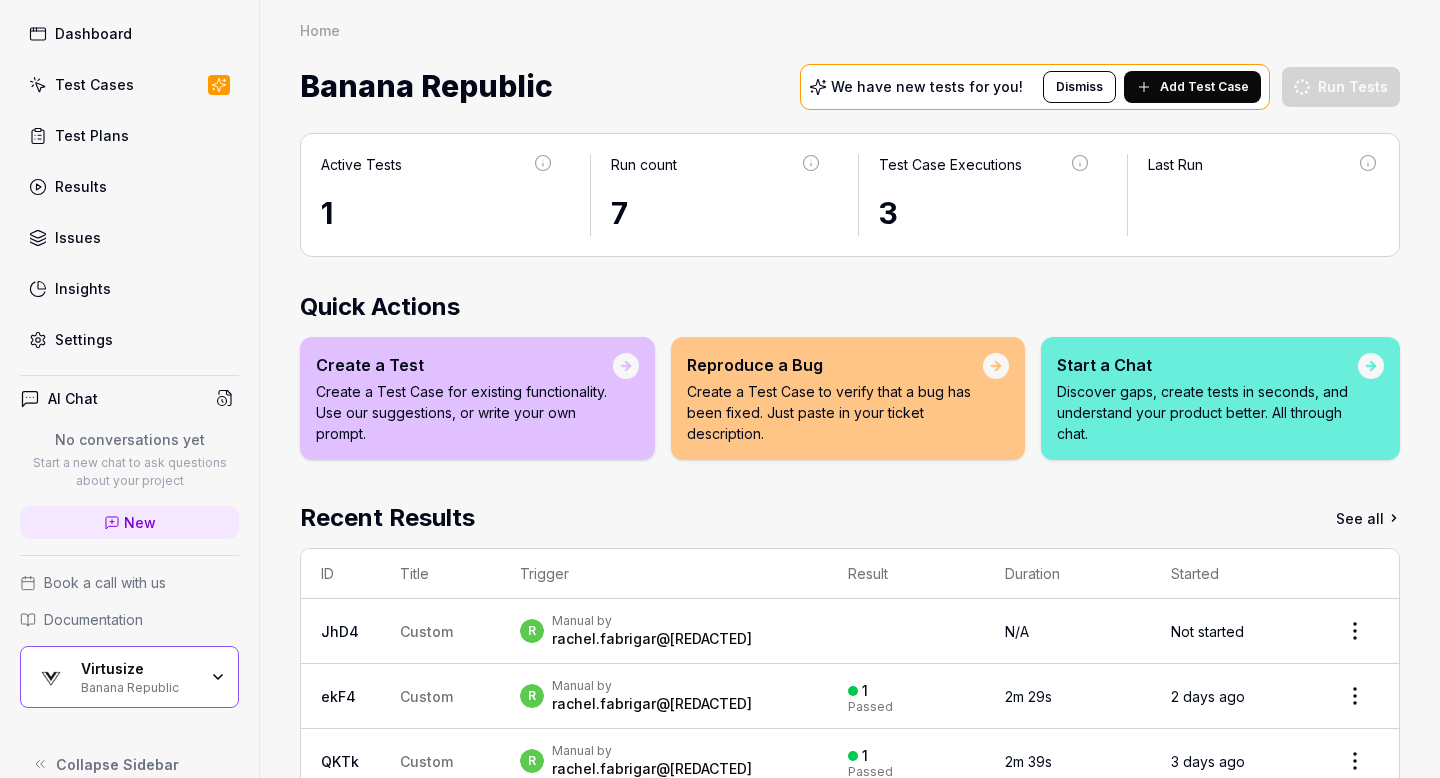 click on "Banana Republic" at bounding box center (139, 686) 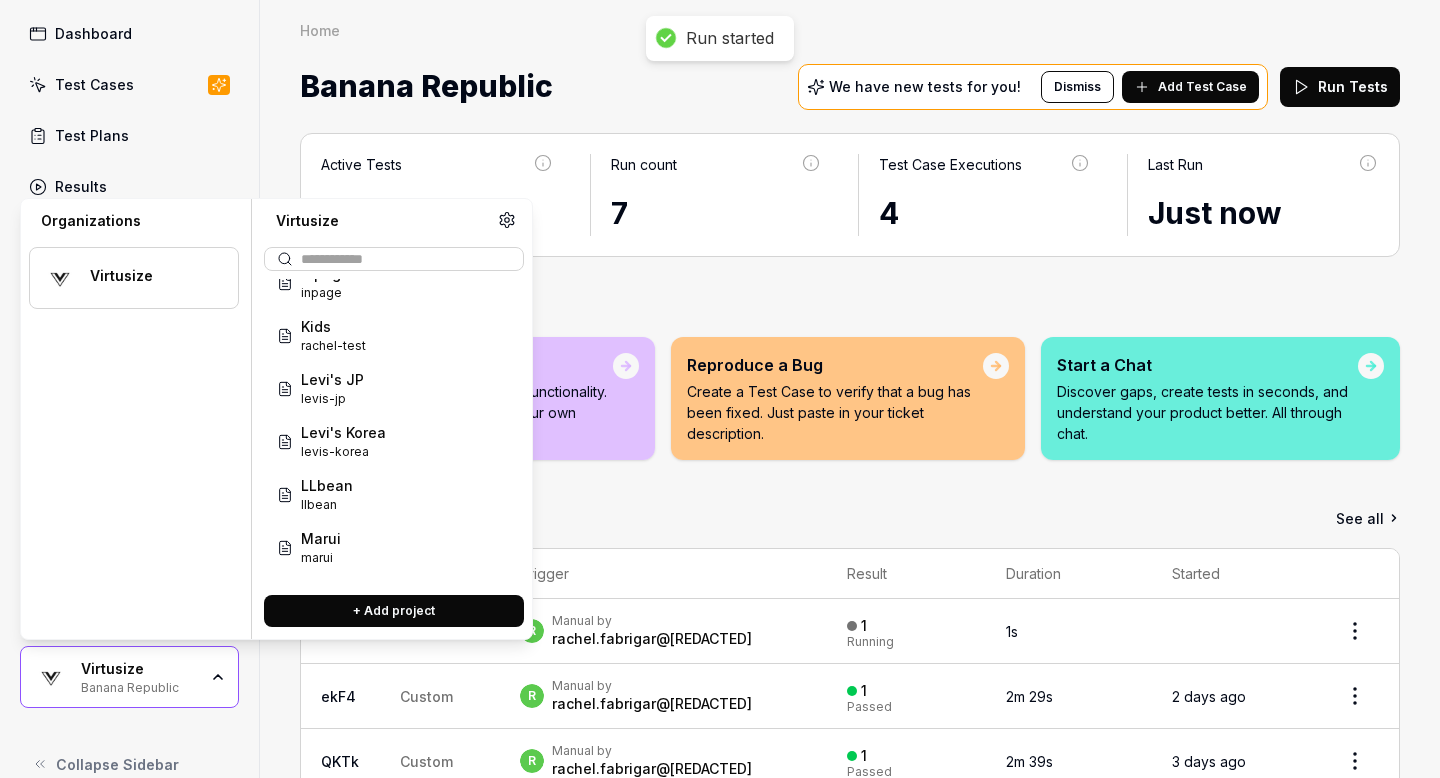 scroll, scrollTop: 822, scrollLeft: 0, axis: vertical 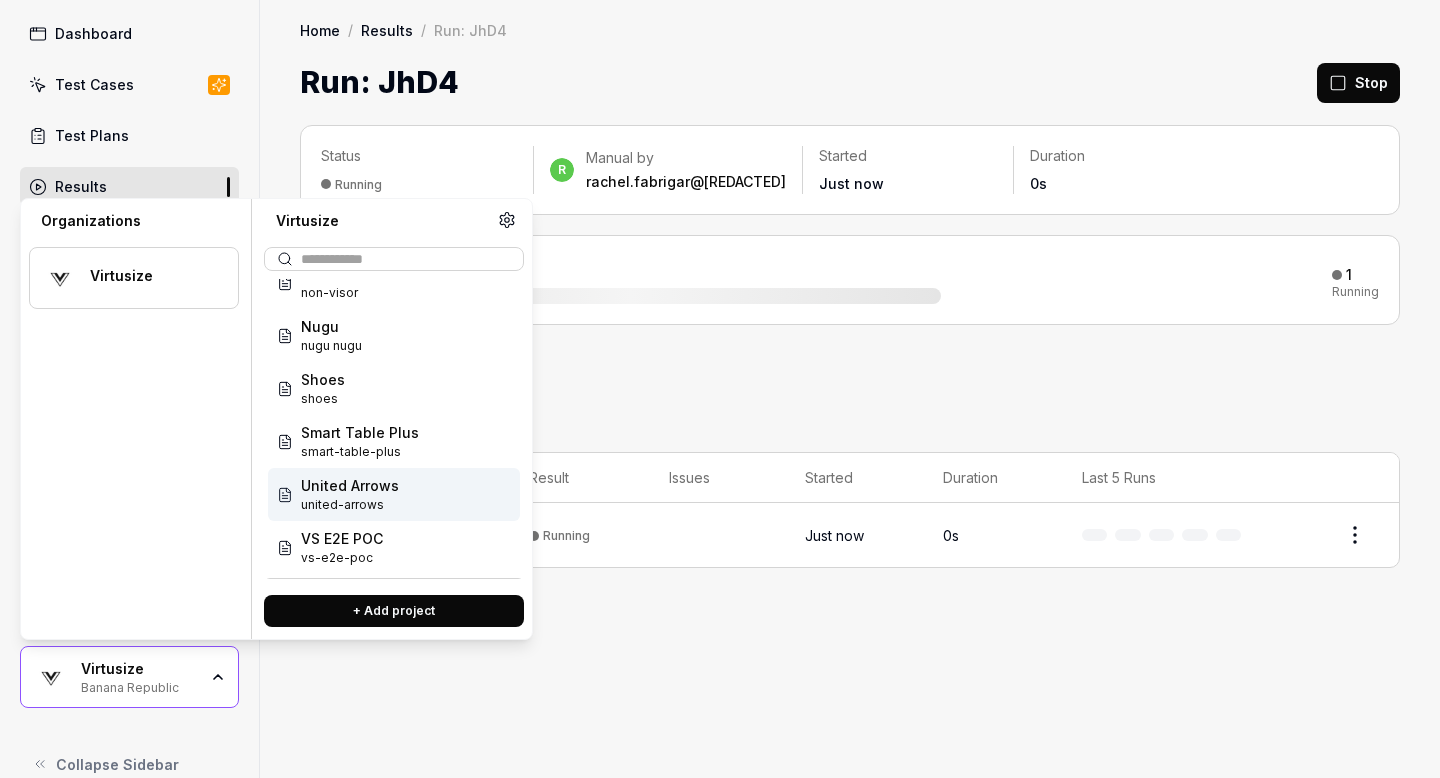 click on "united-arrows" at bounding box center [350, 505] 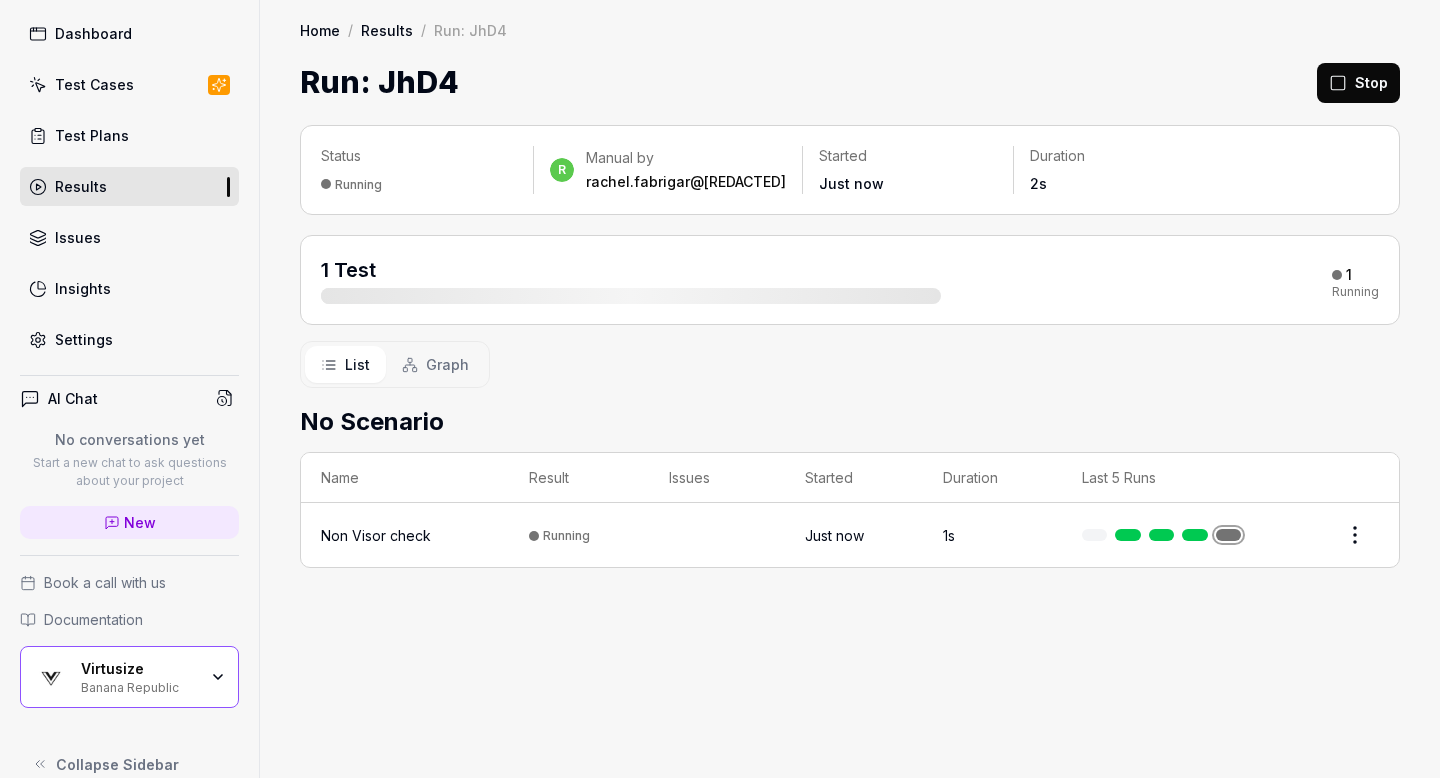 click on "Banana Republic" at bounding box center (139, 686) 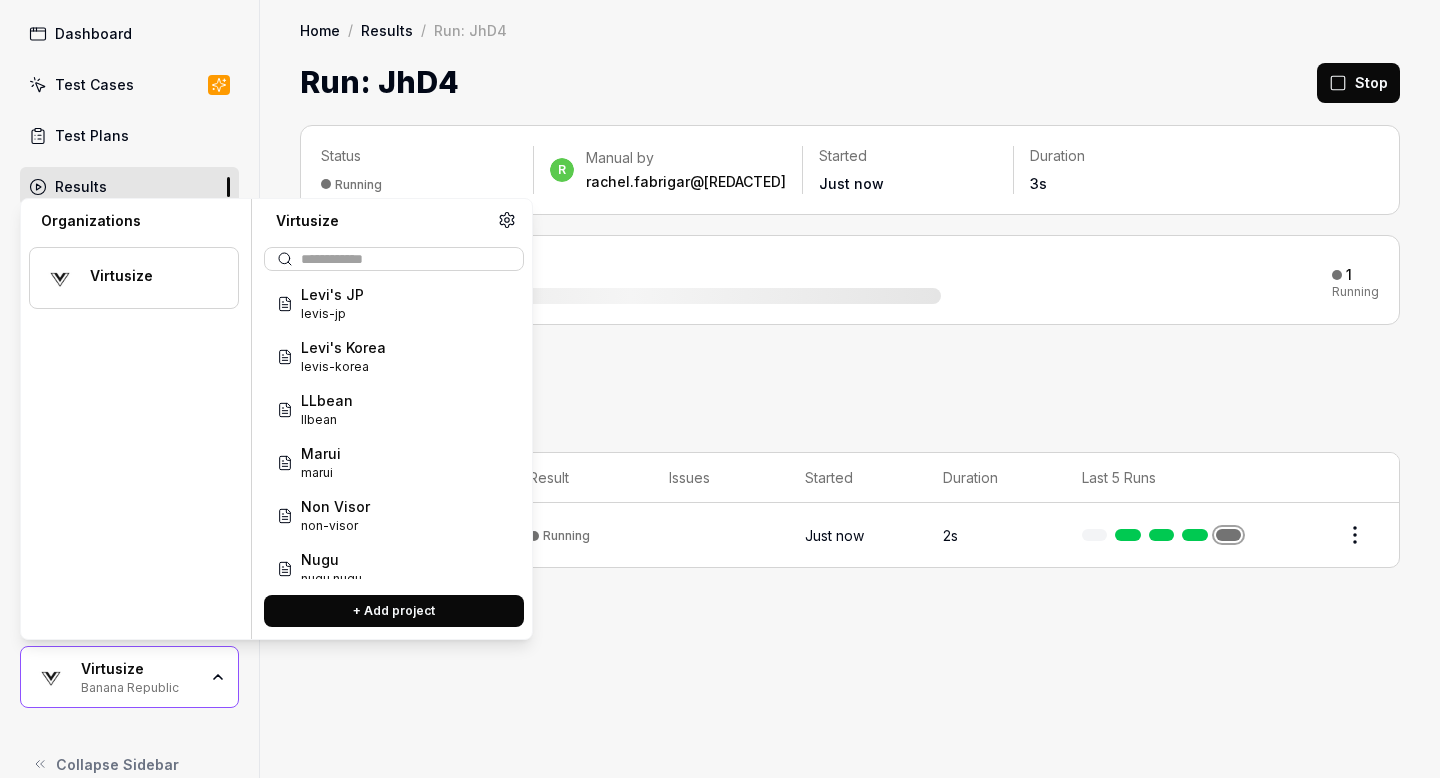 scroll, scrollTop: 822, scrollLeft: 0, axis: vertical 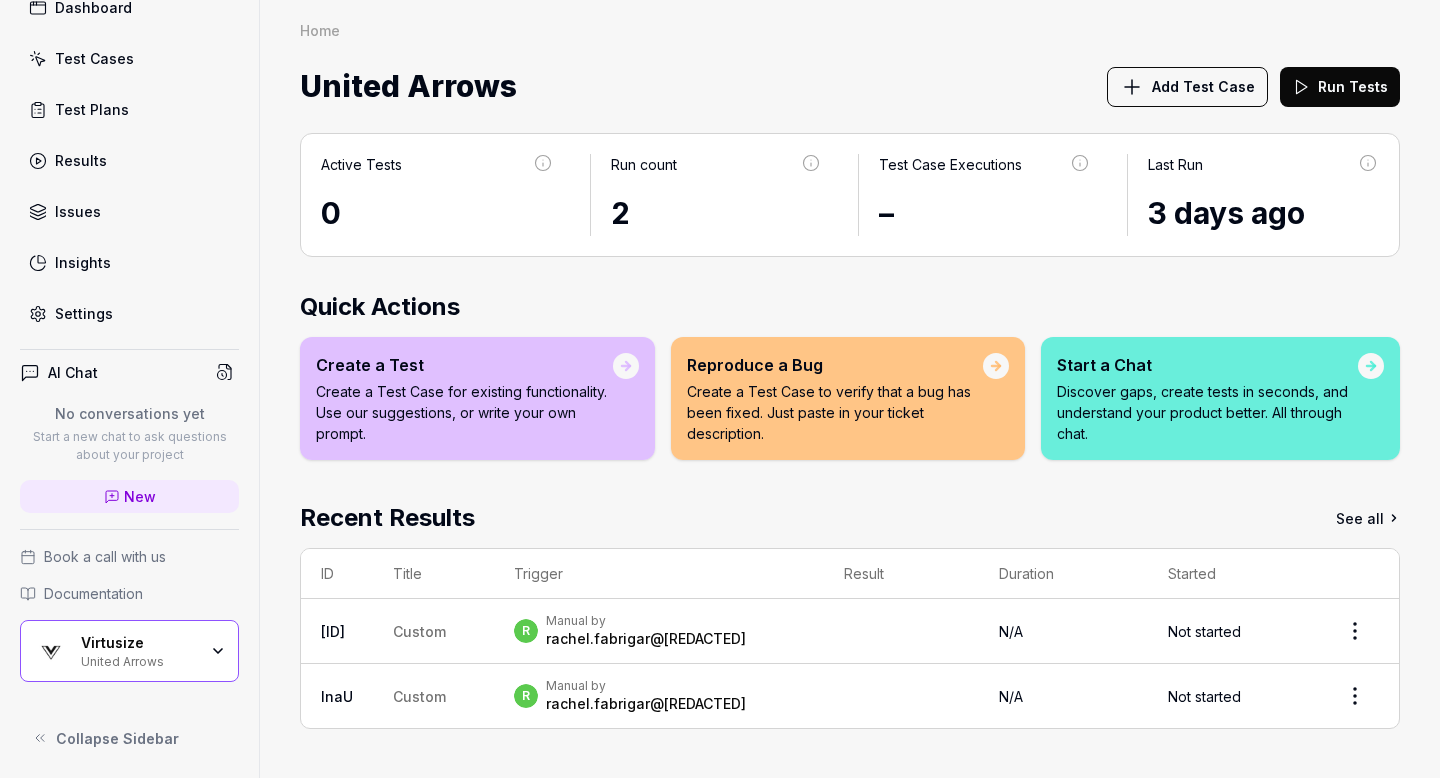 click on "United Arrows" at bounding box center [139, 660] 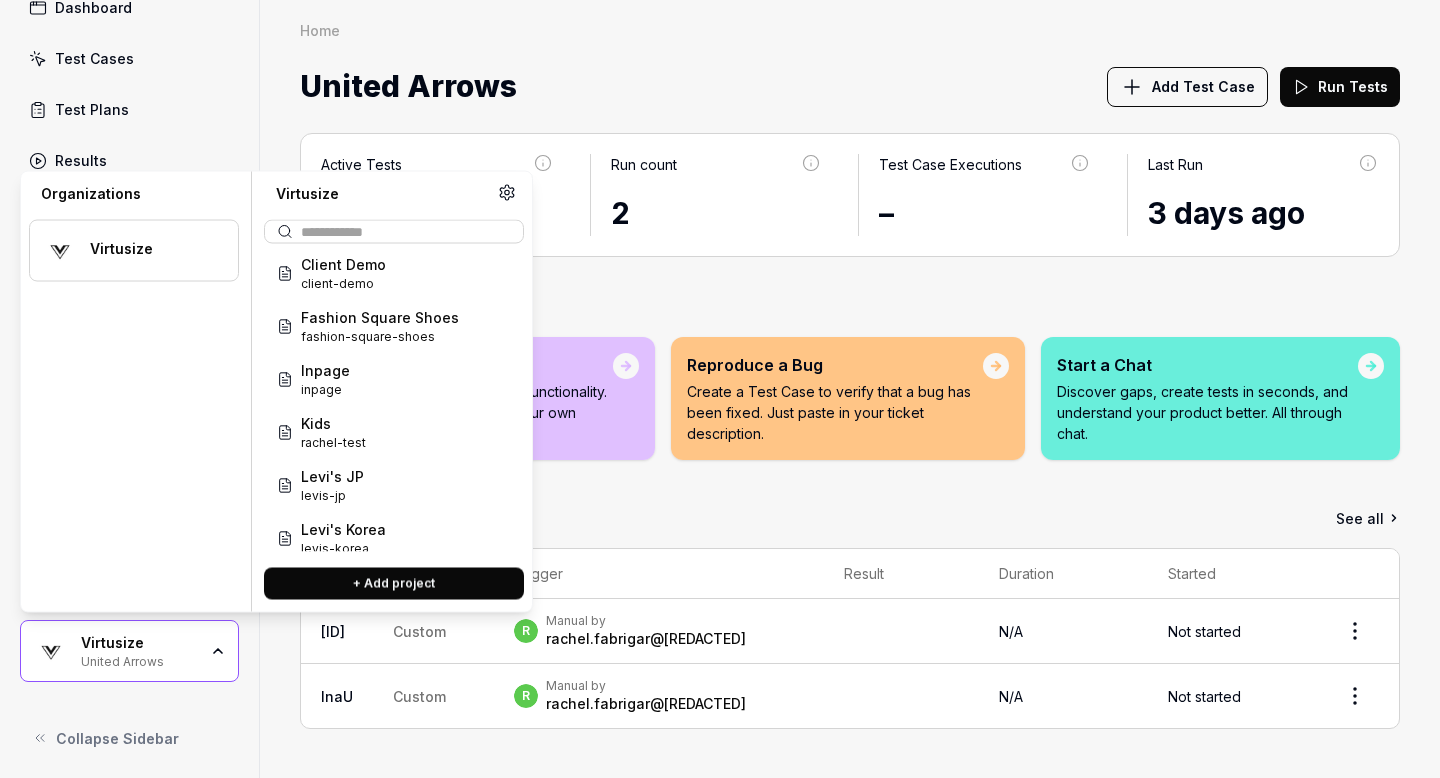 scroll, scrollTop: 447, scrollLeft: 0, axis: vertical 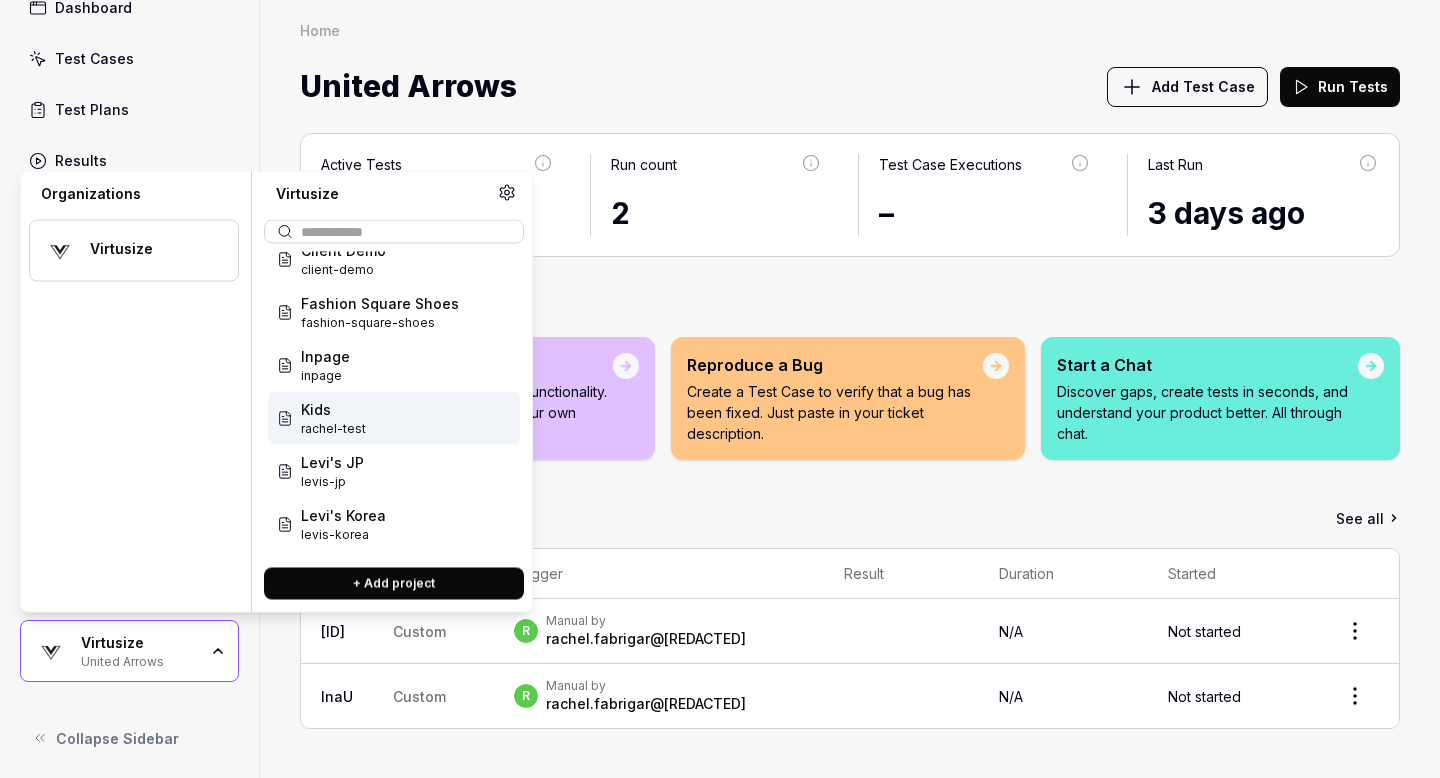 click on "rachel-test" at bounding box center (333, 429) 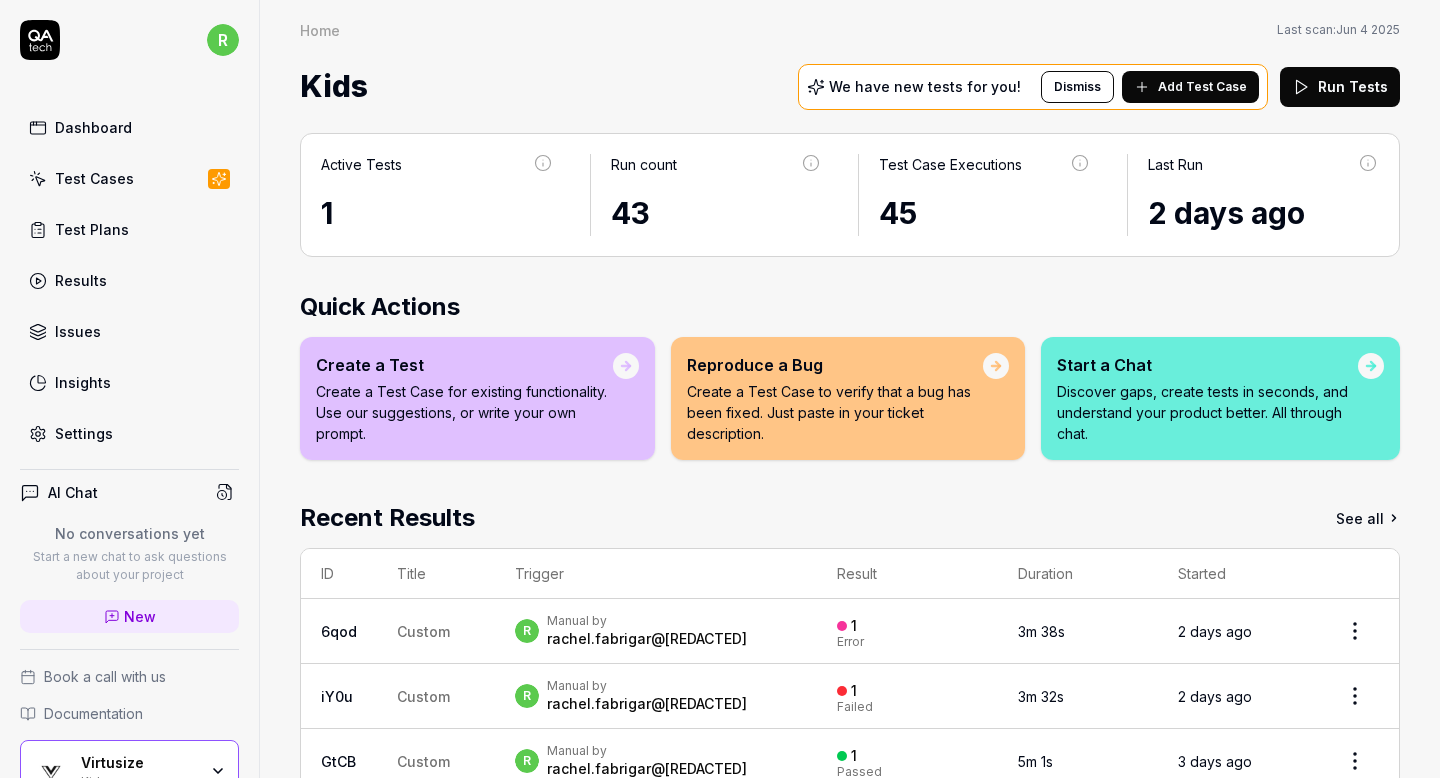 click on "Run Tests" at bounding box center [1340, 87] 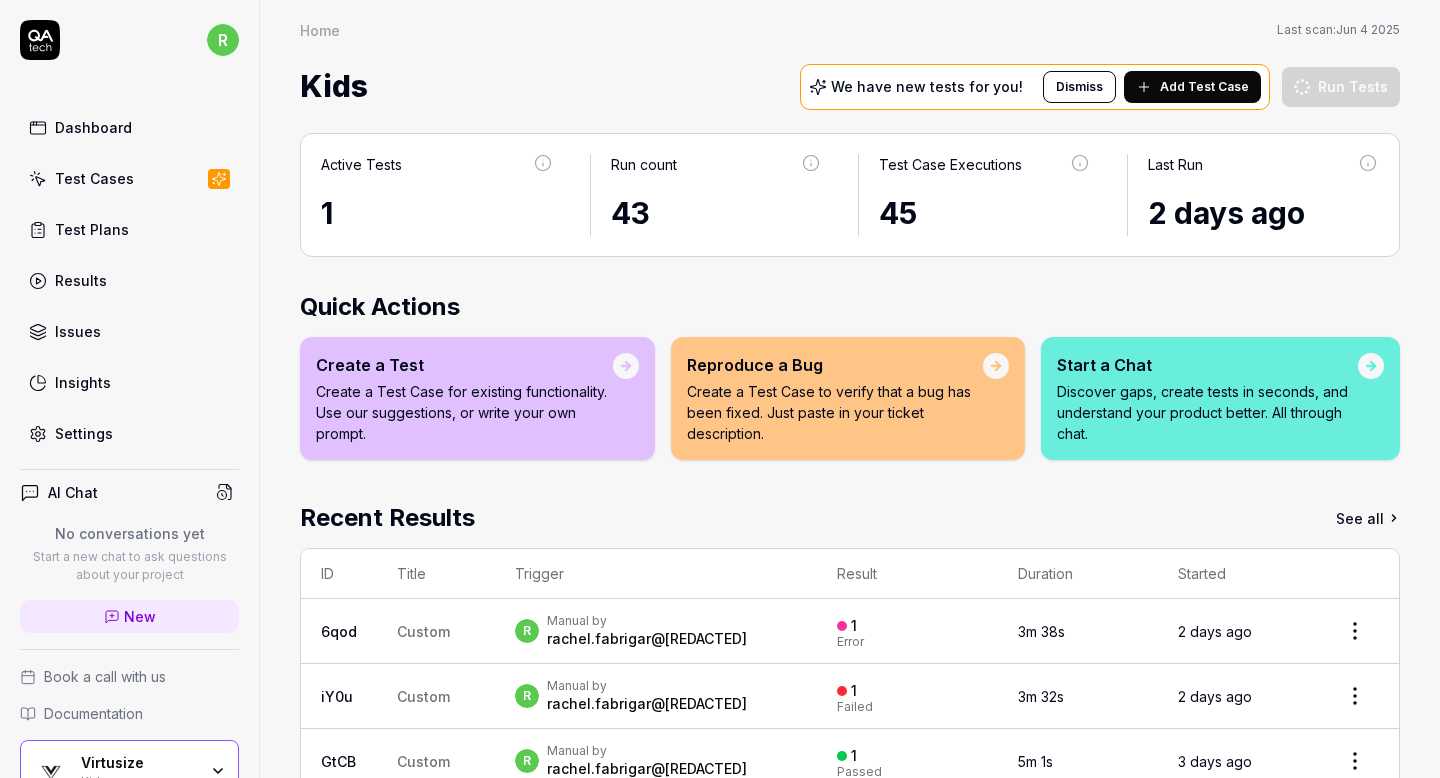 scroll, scrollTop: 121, scrollLeft: 0, axis: vertical 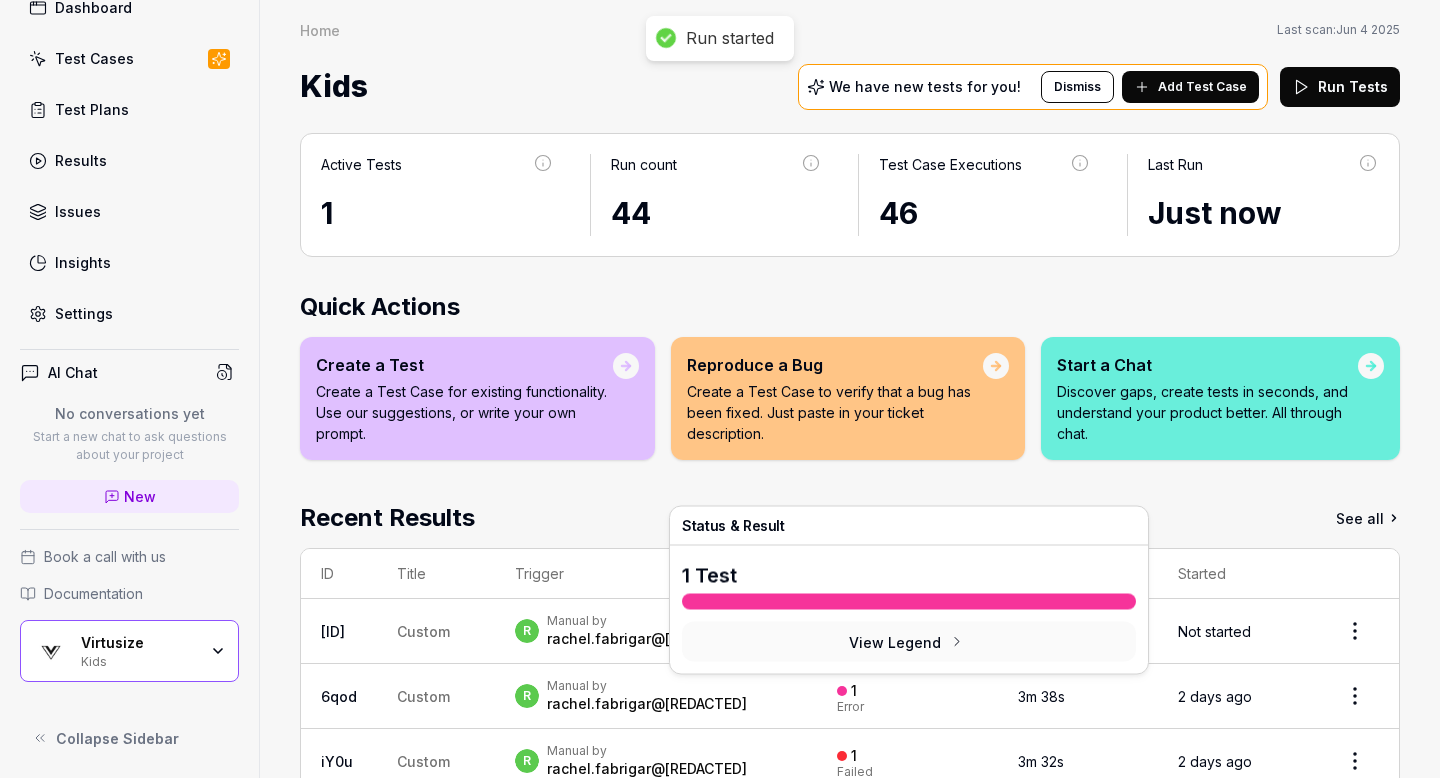 click on "1" at bounding box center [847, 691] 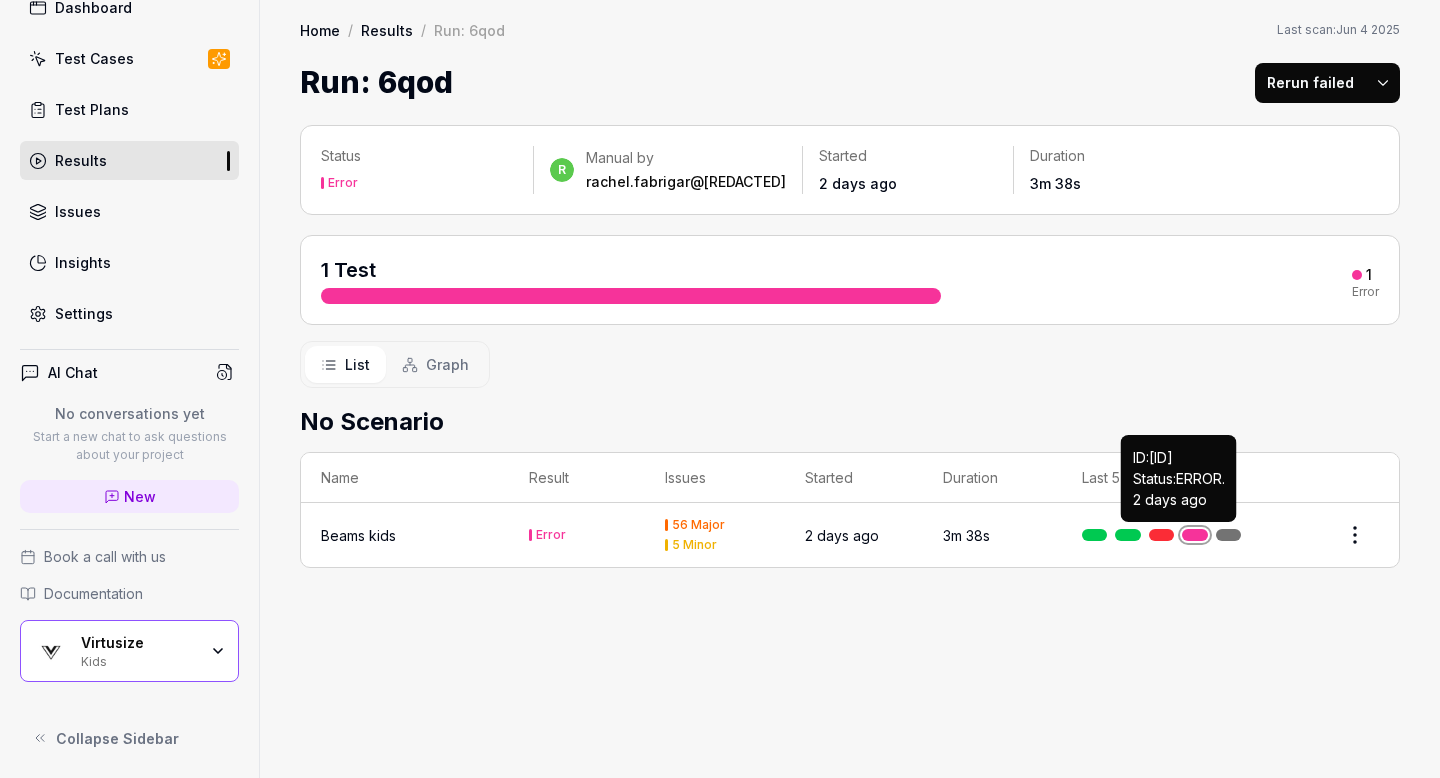 click at bounding box center [1195, 535] 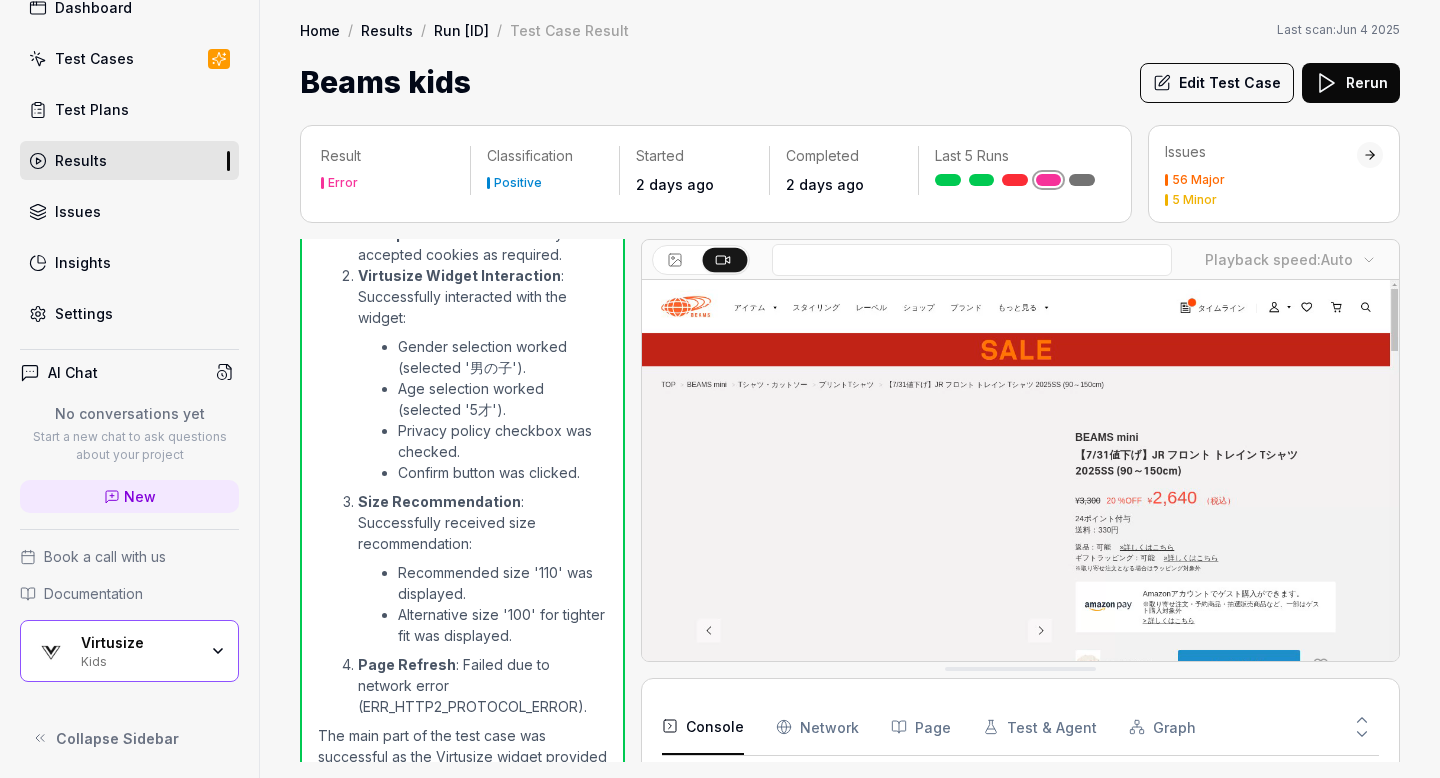 scroll, scrollTop: 1759, scrollLeft: 0, axis: vertical 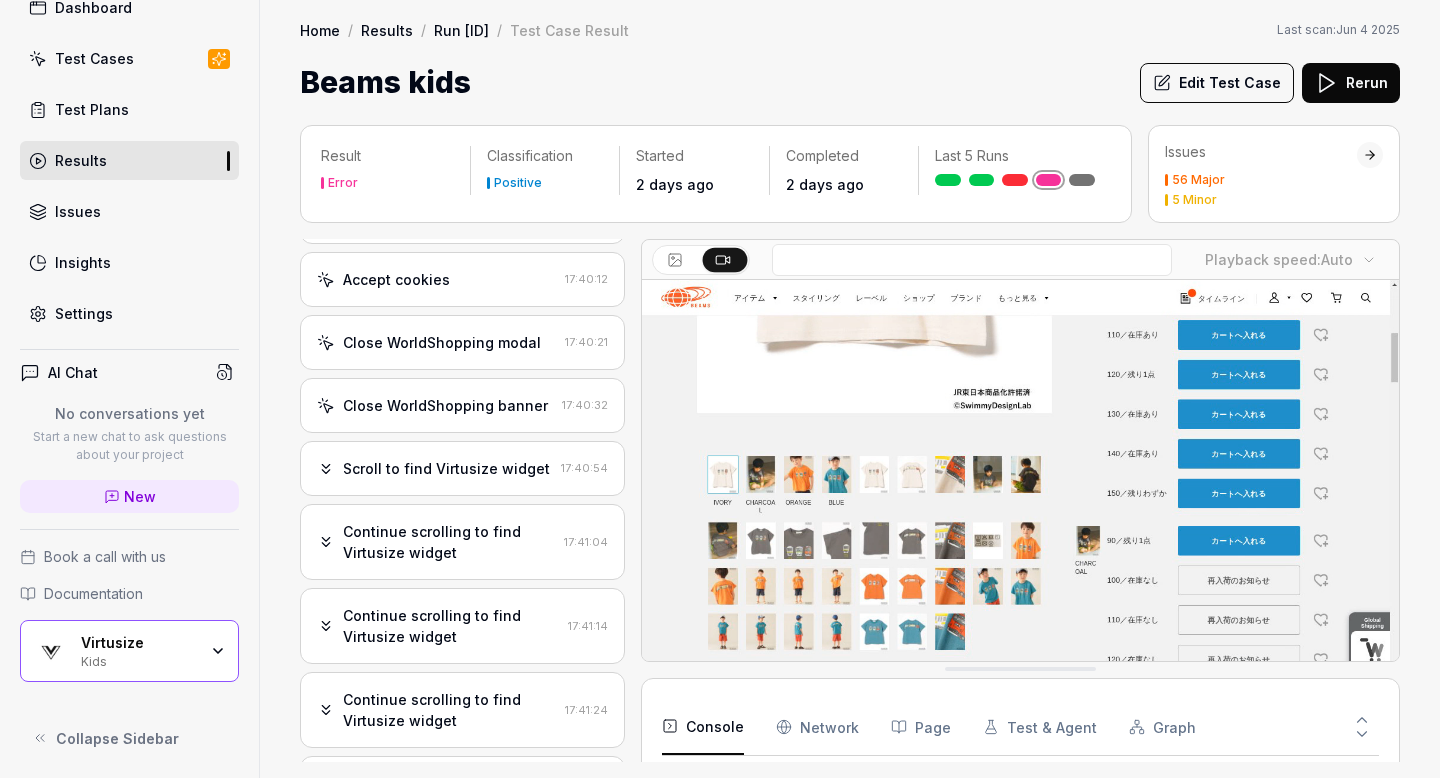 click on "Virtusize" at bounding box center (139, 643) 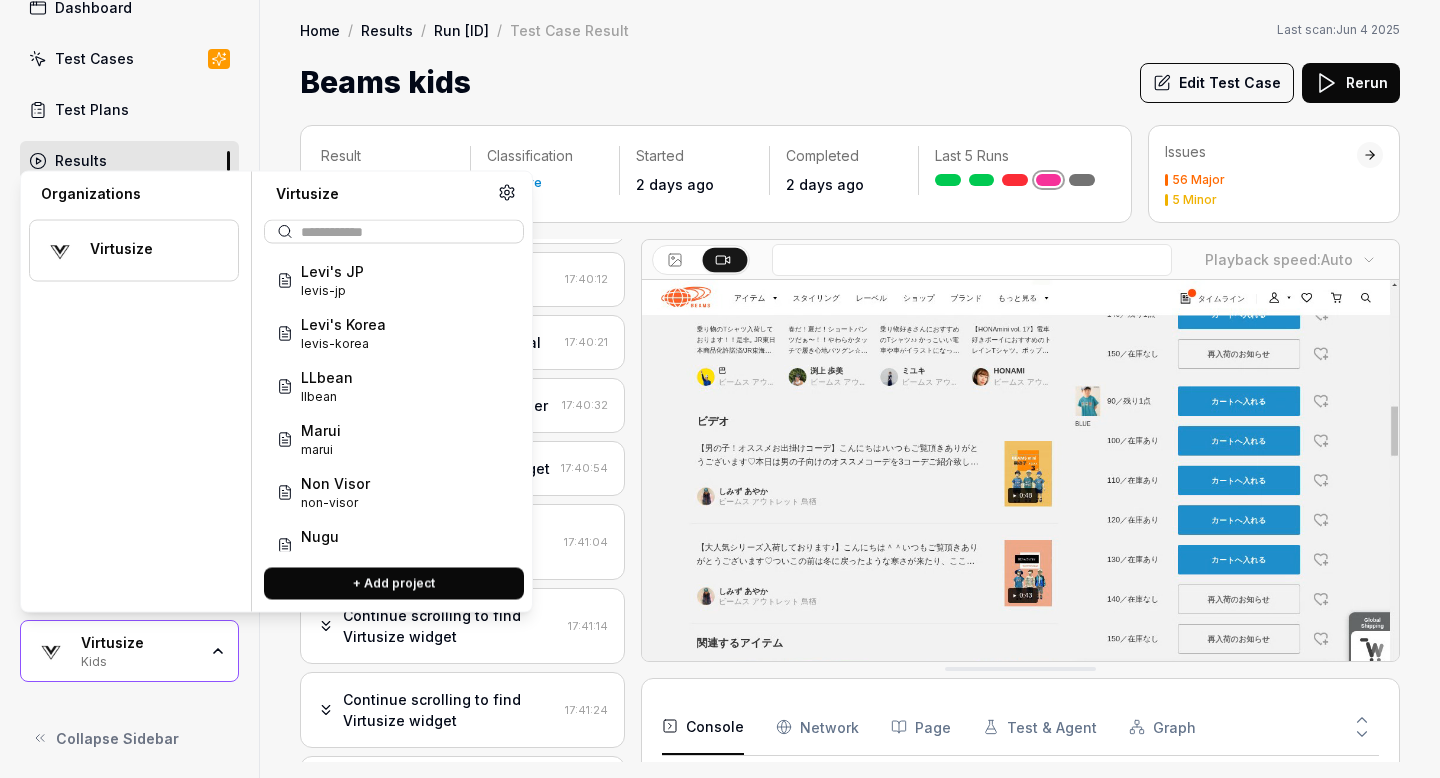 scroll, scrollTop: 822, scrollLeft: 0, axis: vertical 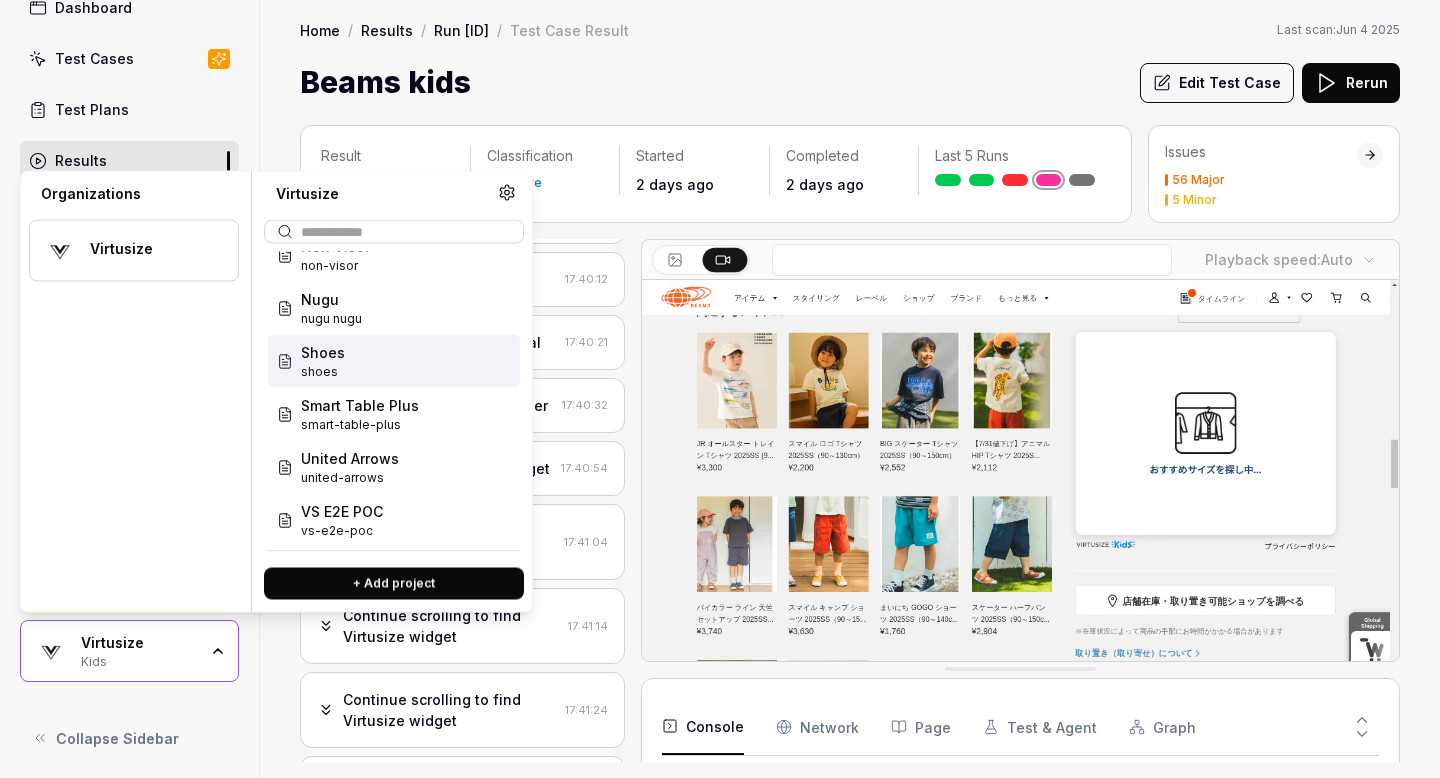 click on "Shoes shoes" at bounding box center [394, 361] 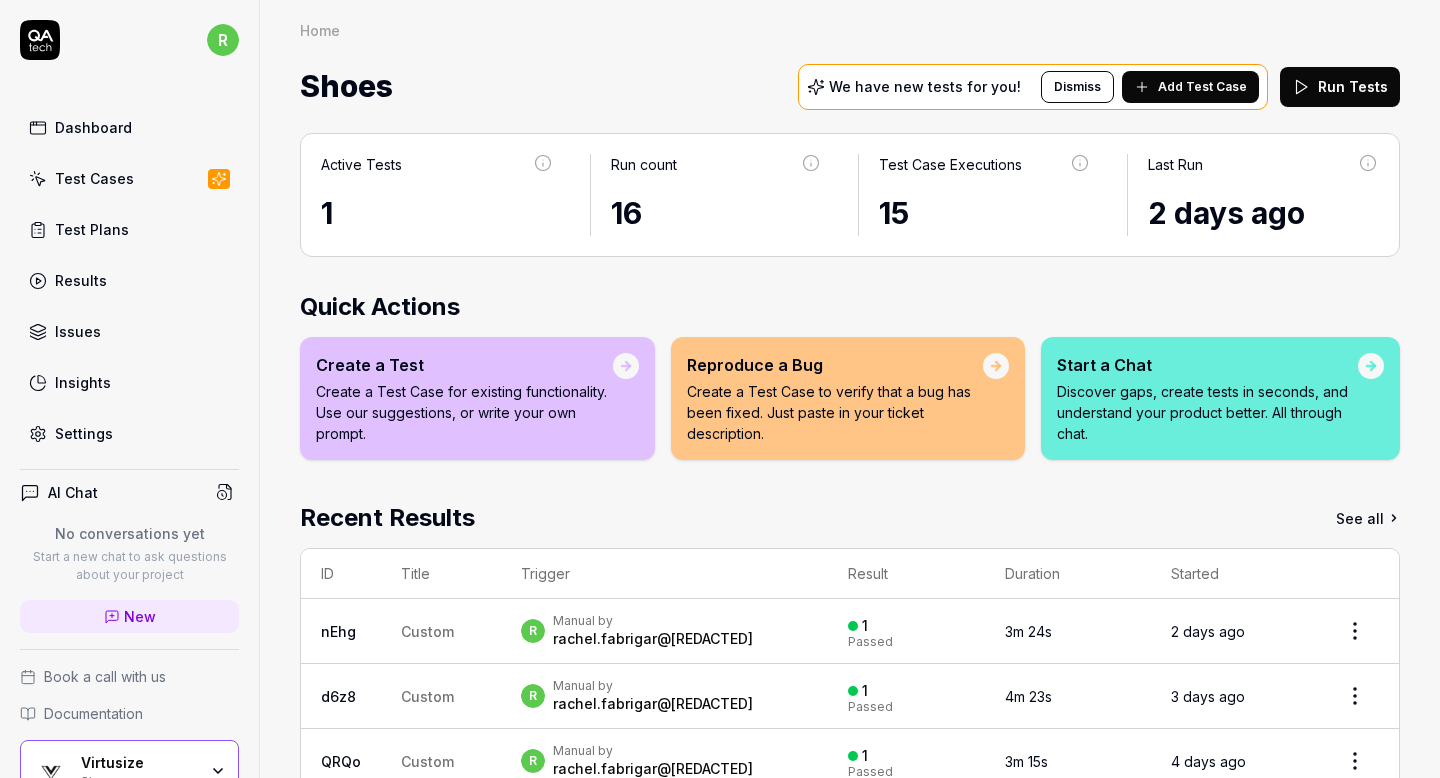 click on "Run Tests" at bounding box center (1340, 87) 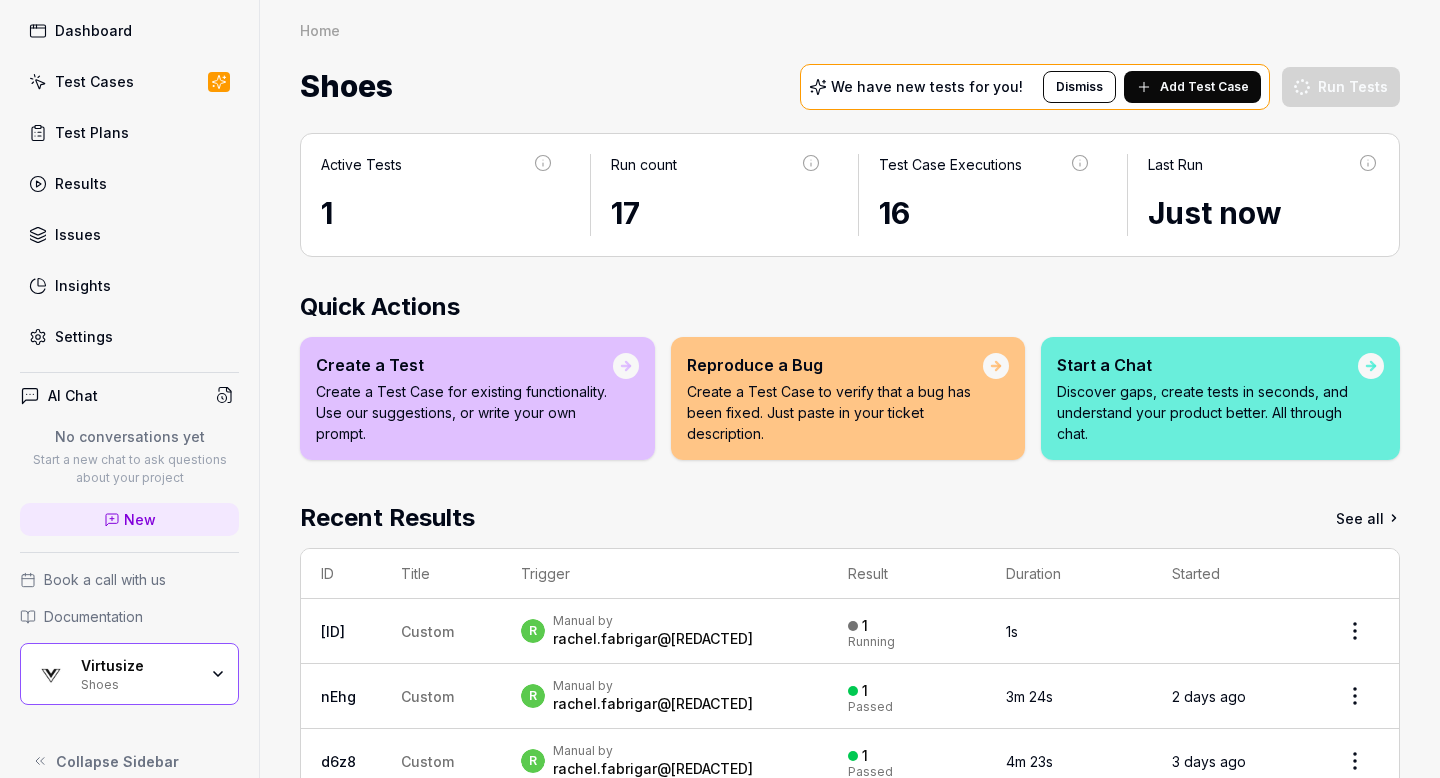 scroll, scrollTop: 102, scrollLeft: 0, axis: vertical 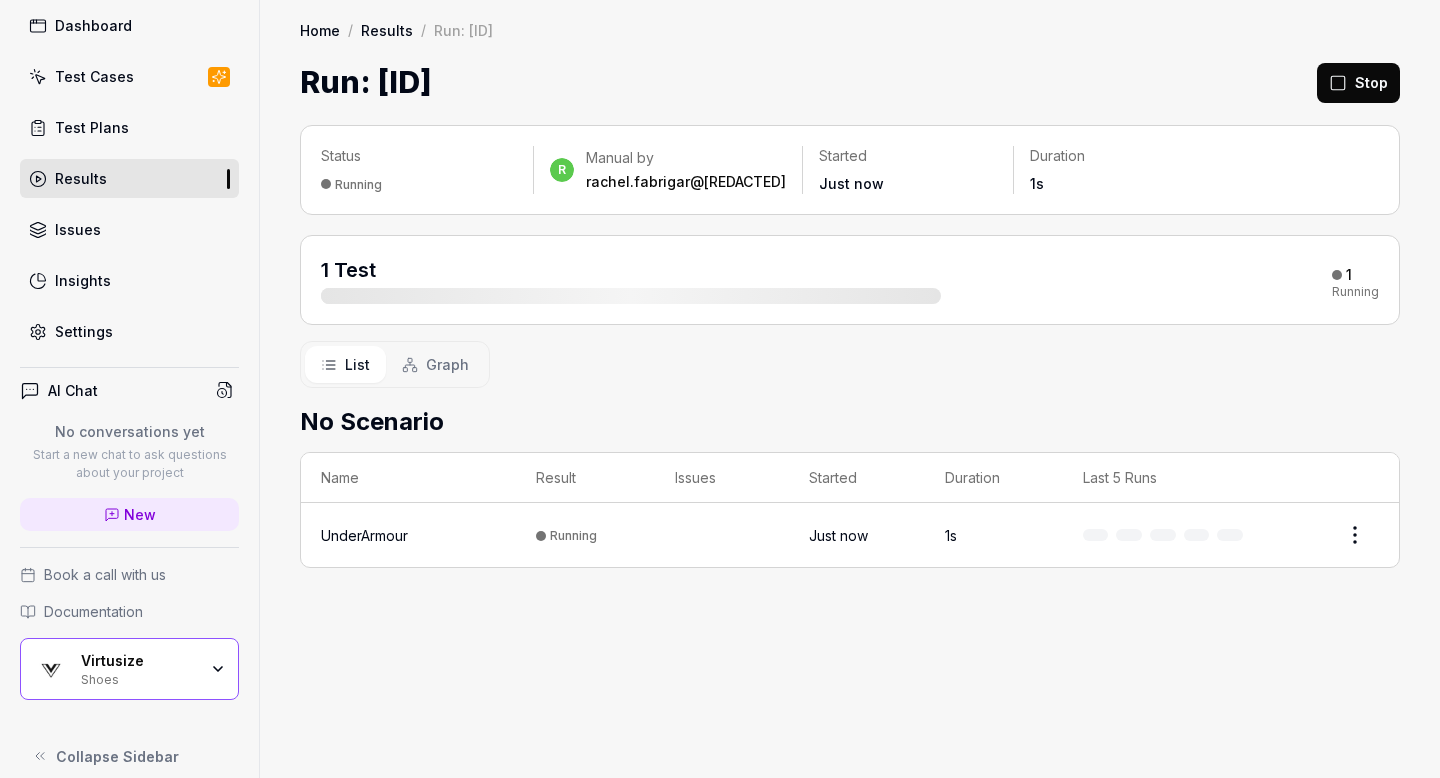 click on "Shoes" at bounding box center [139, 678] 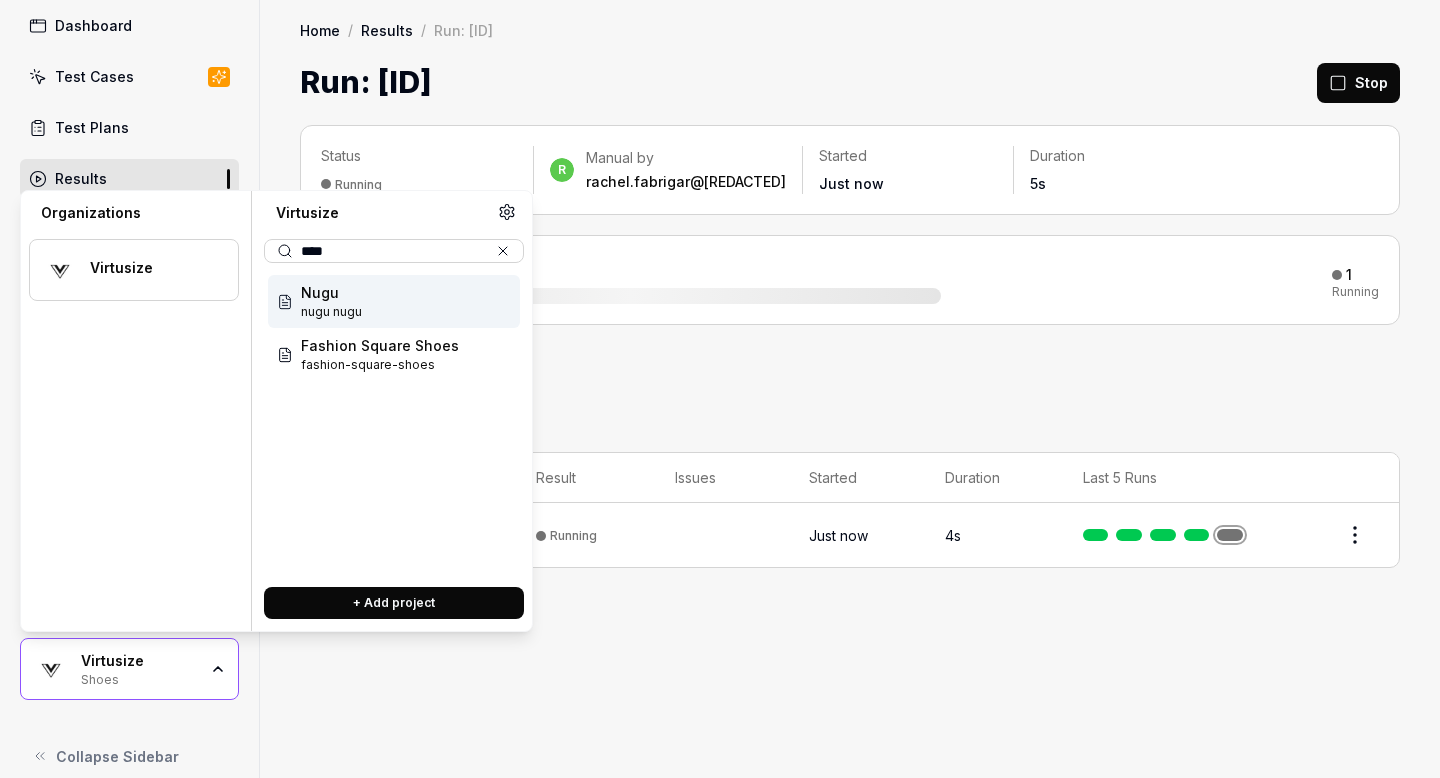 type on "****" 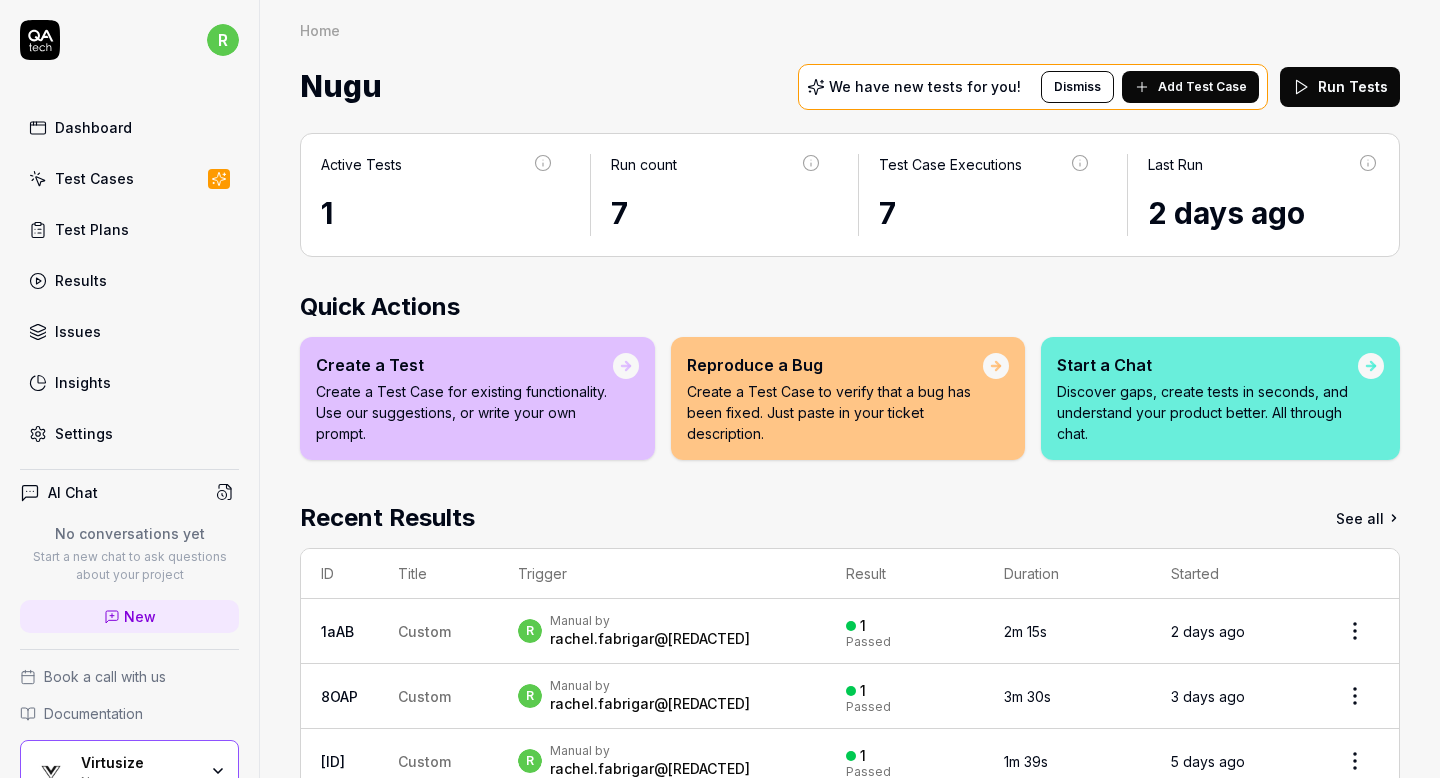 click on "Run Tests" at bounding box center [1340, 87] 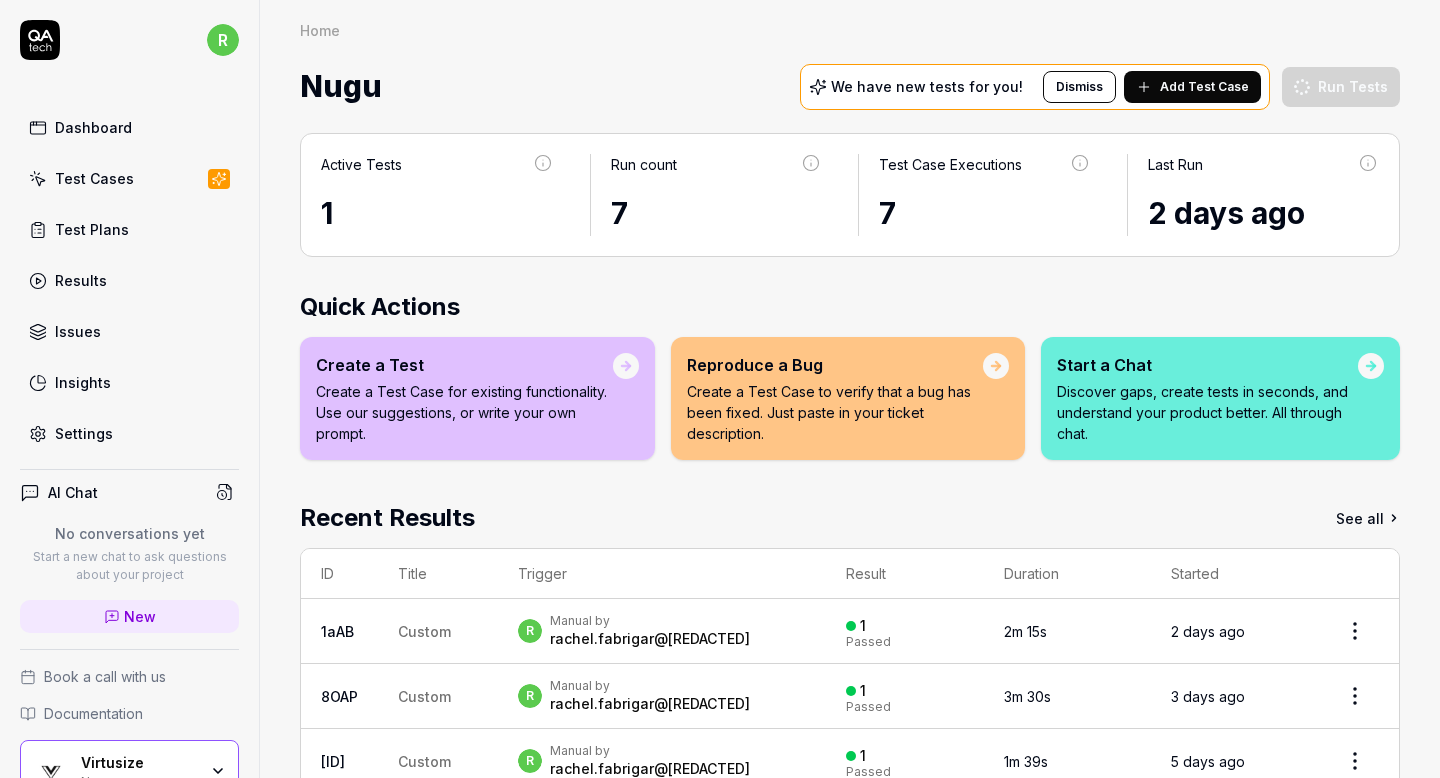 scroll, scrollTop: 121, scrollLeft: 0, axis: vertical 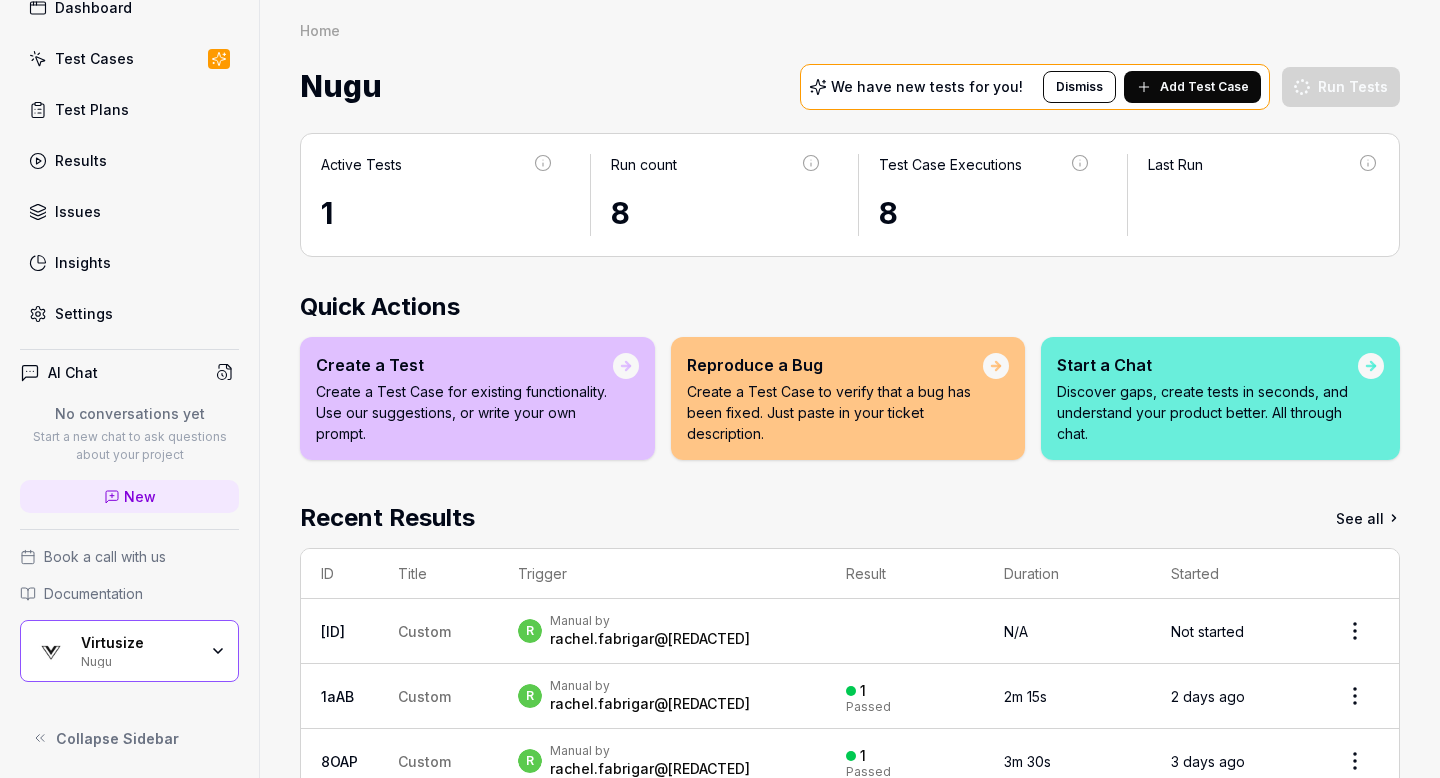 click on "Nugu" at bounding box center (139, 660) 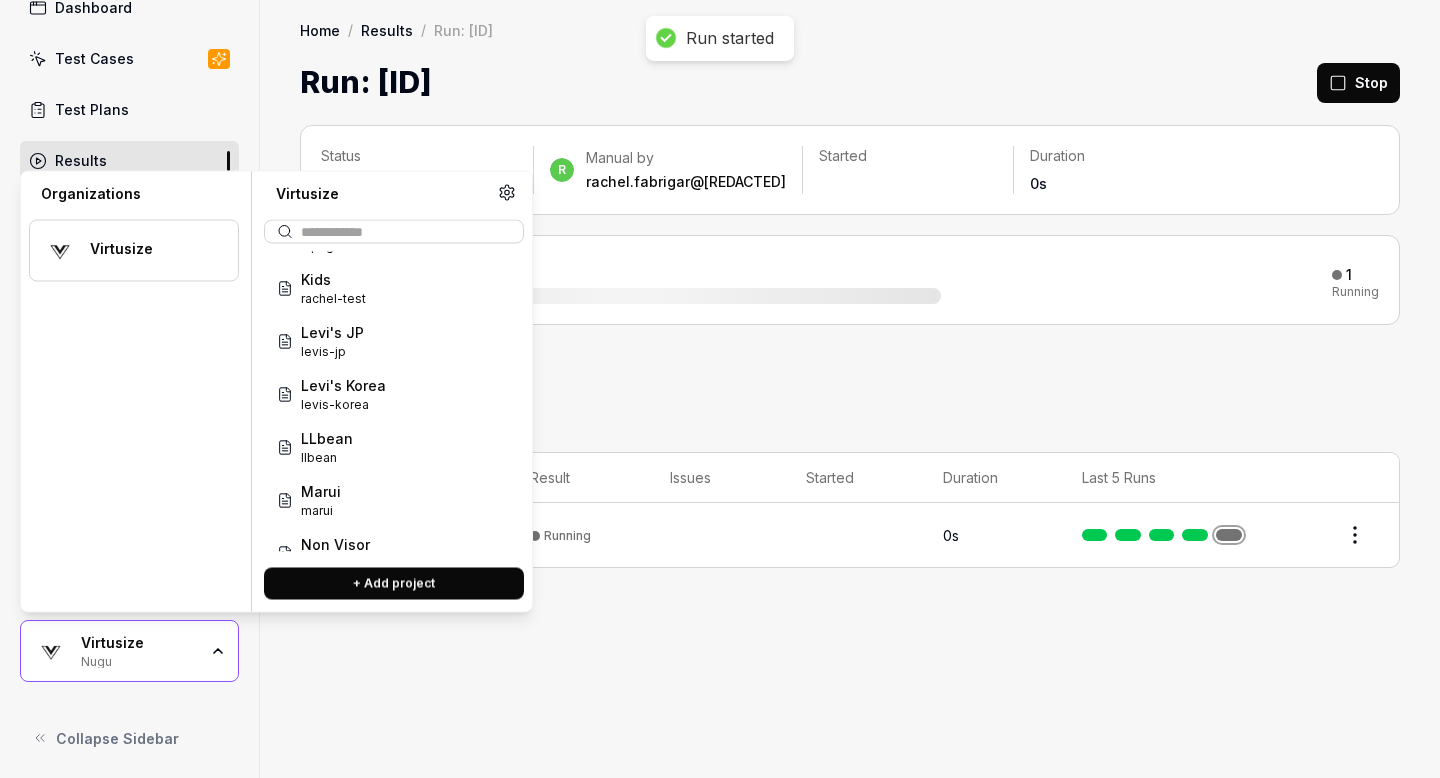 scroll, scrollTop: 575, scrollLeft: 0, axis: vertical 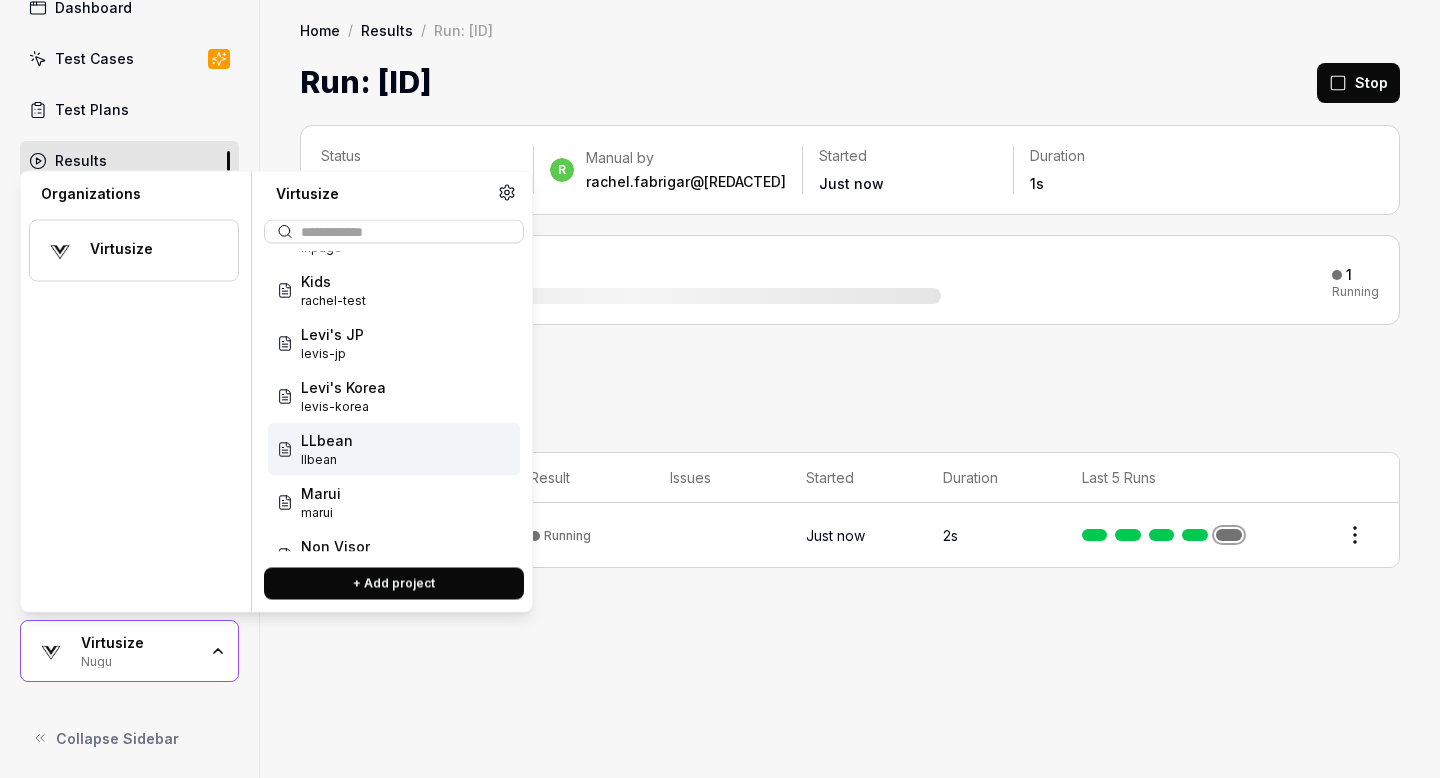 click on "LLbean llbean" at bounding box center [394, 449] 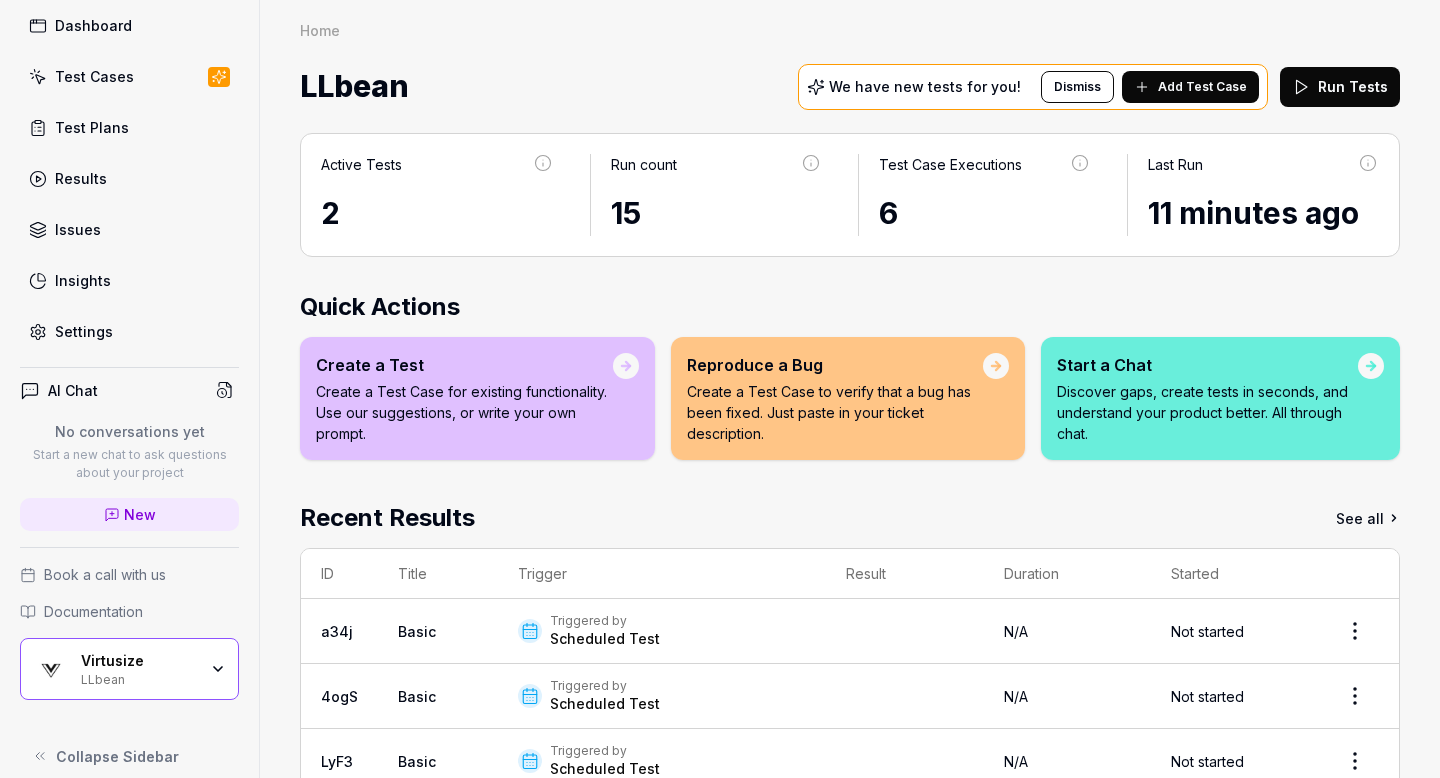 scroll, scrollTop: 121, scrollLeft: 0, axis: vertical 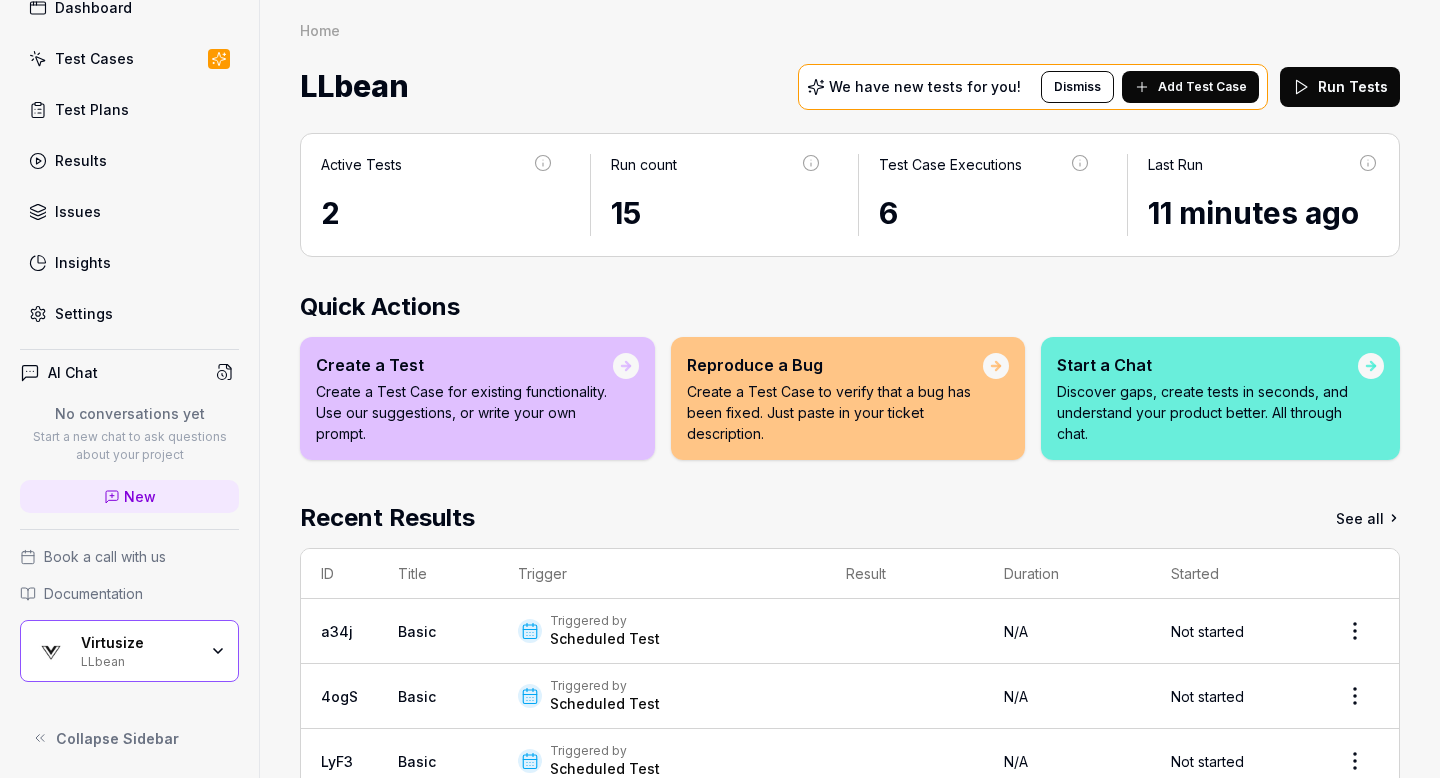 click on "Triggered by" at bounding box center (605, 621) 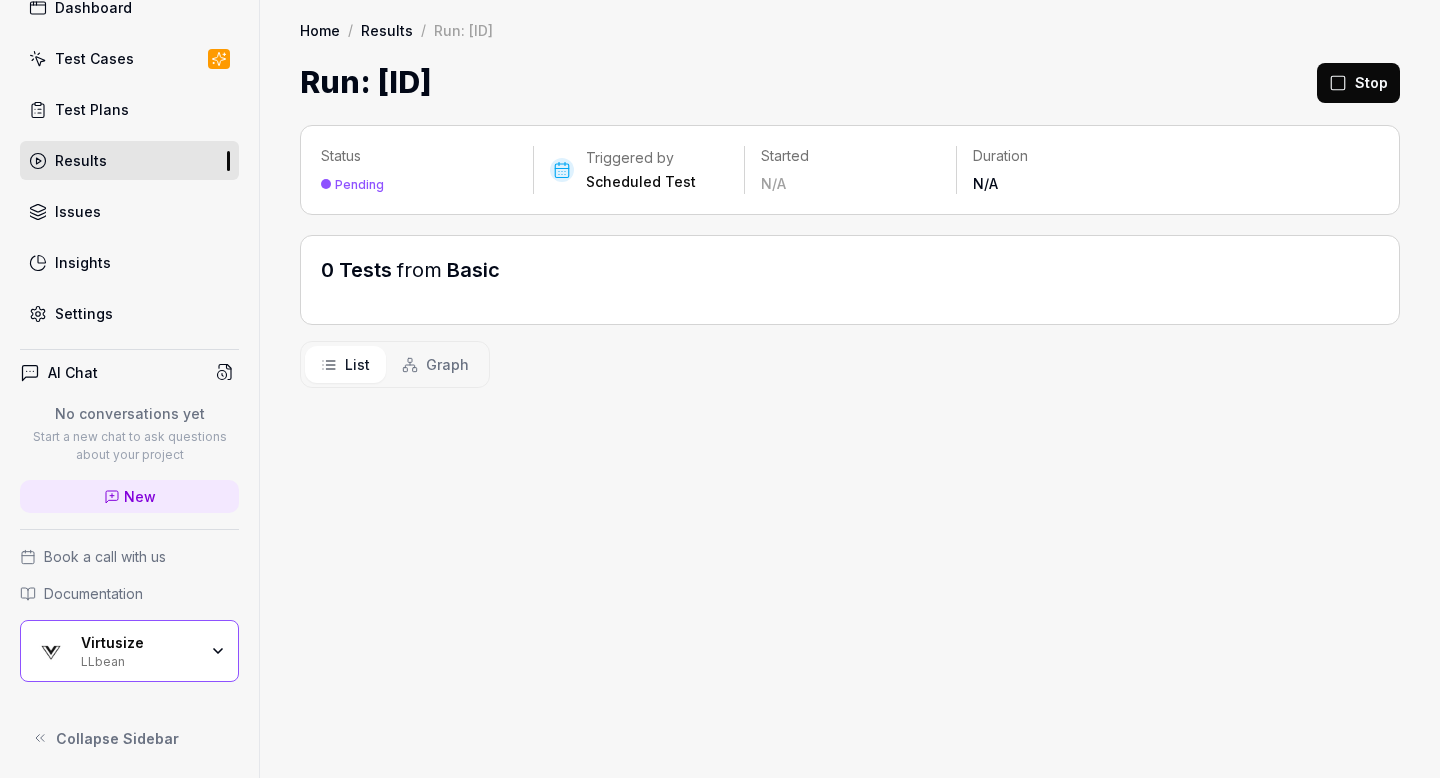 click on "Test Plans" at bounding box center (92, 109) 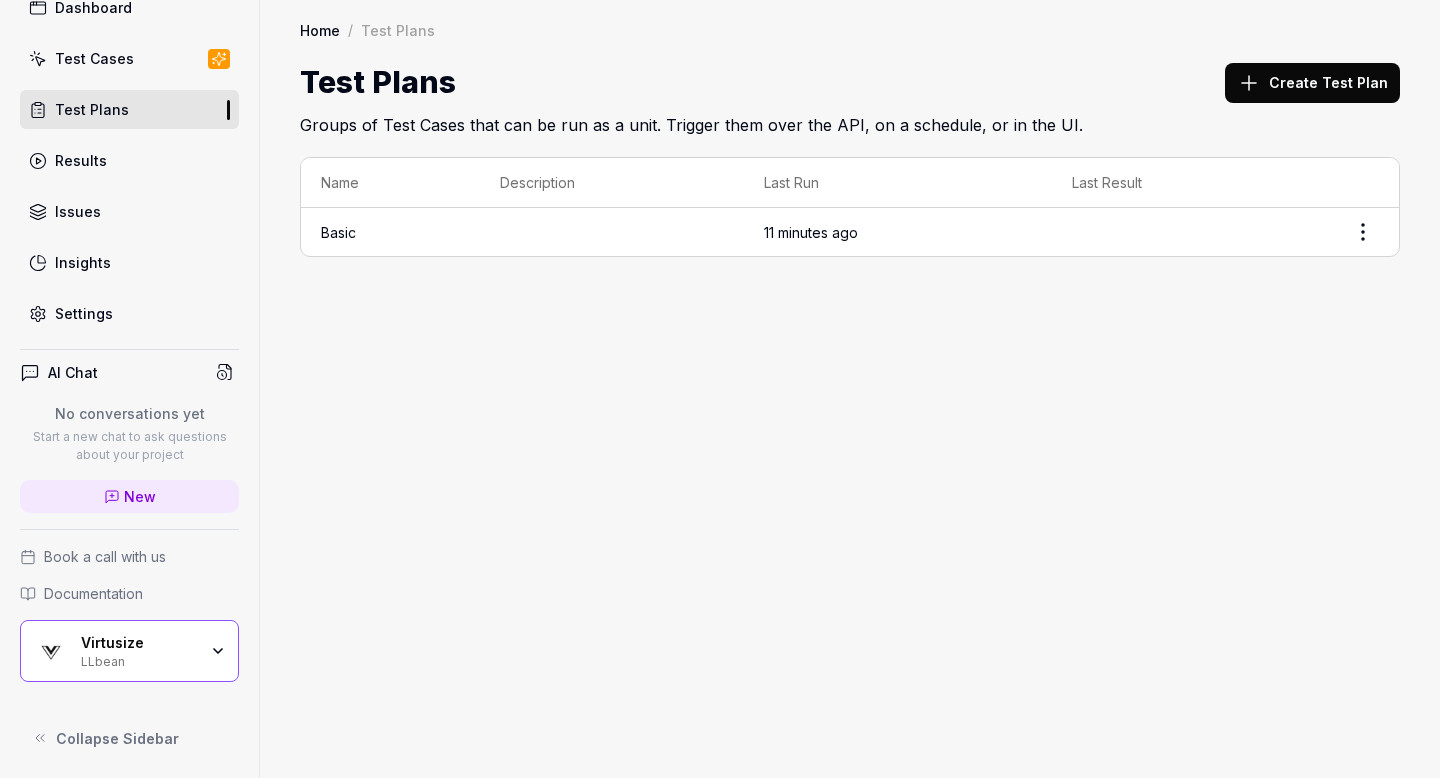 click on "Collapse Sidebar Home / Test Plans Home / Test Plans Test Plans Create Test Plan Groups of Test Cases that can be run as a unit. Trigger them over the API, on a schedule, or in the UI. Name Description Last Run Last Result Basic [TIME] ago" at bounding box center [720, 389] 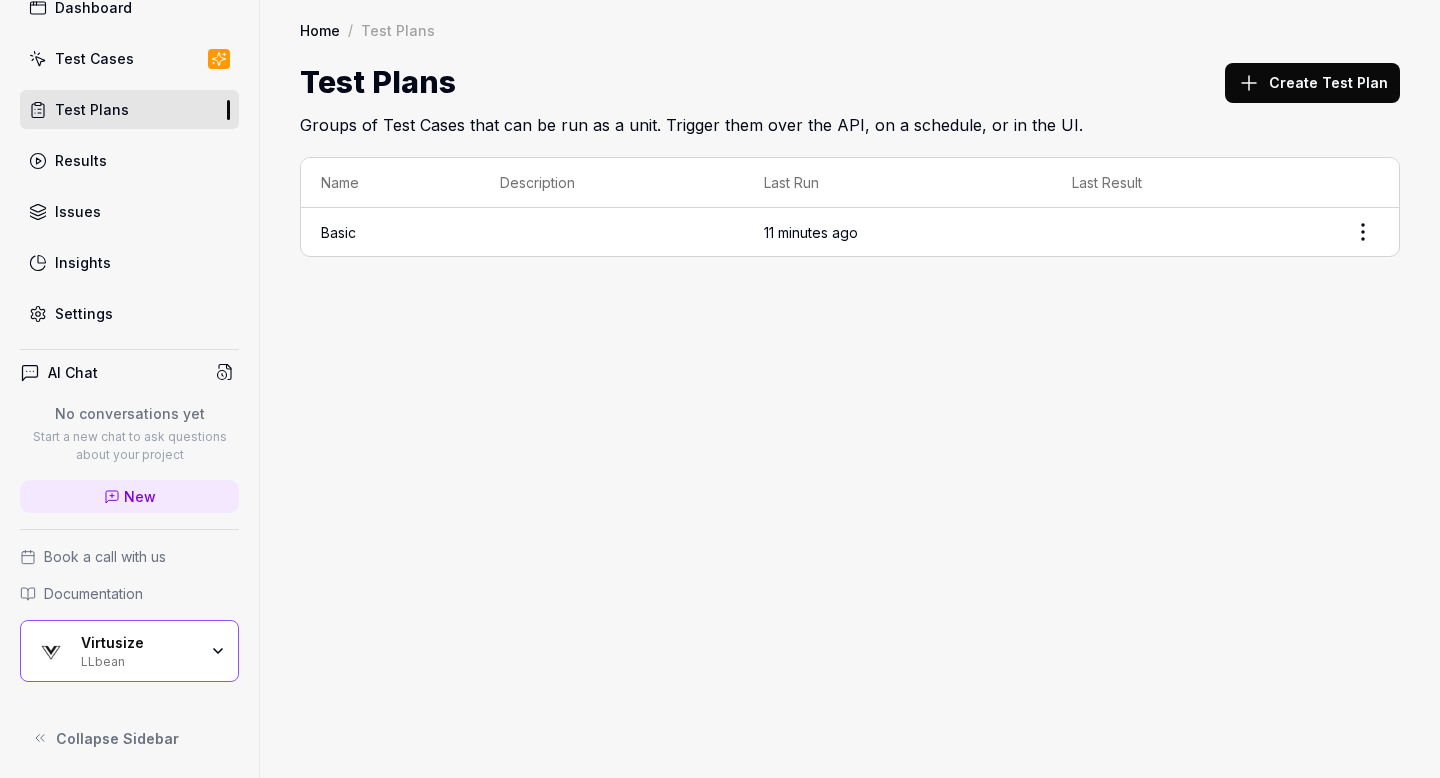click on "11 minutes ago" at bounding box center (898, 232) 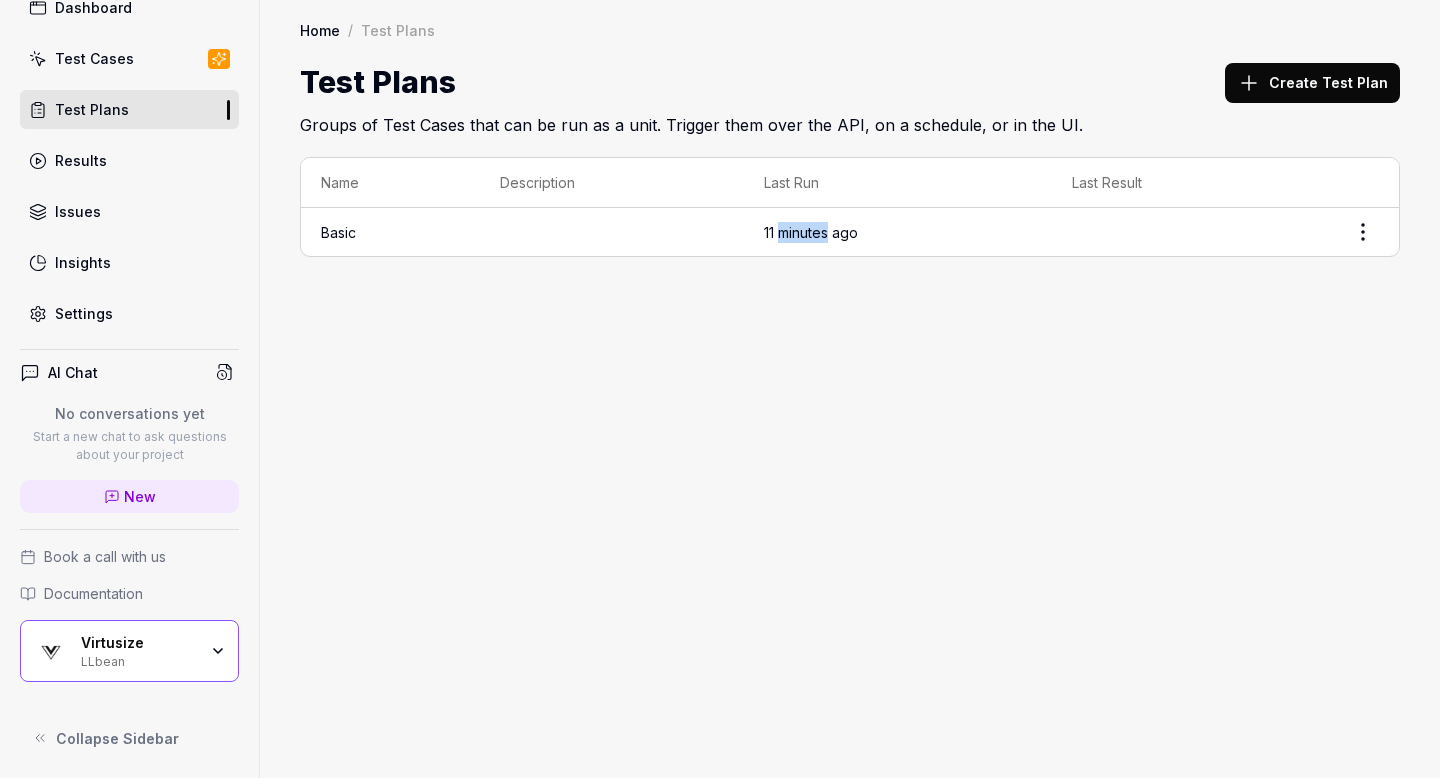 click on "11 minutes ago" at bounding box center [898, 232] 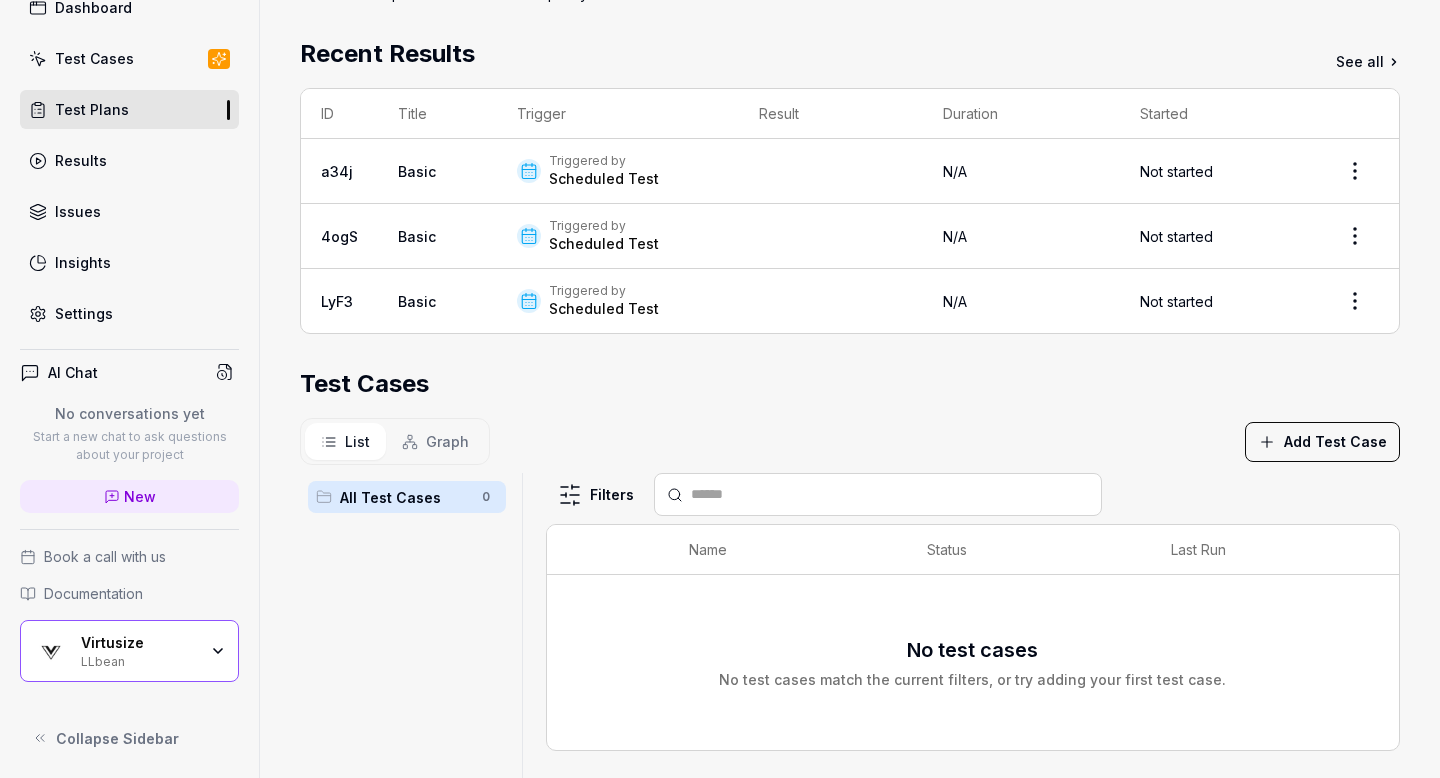 scroll, scrollTop: 249, scrollLeft: 0, axis: vertical 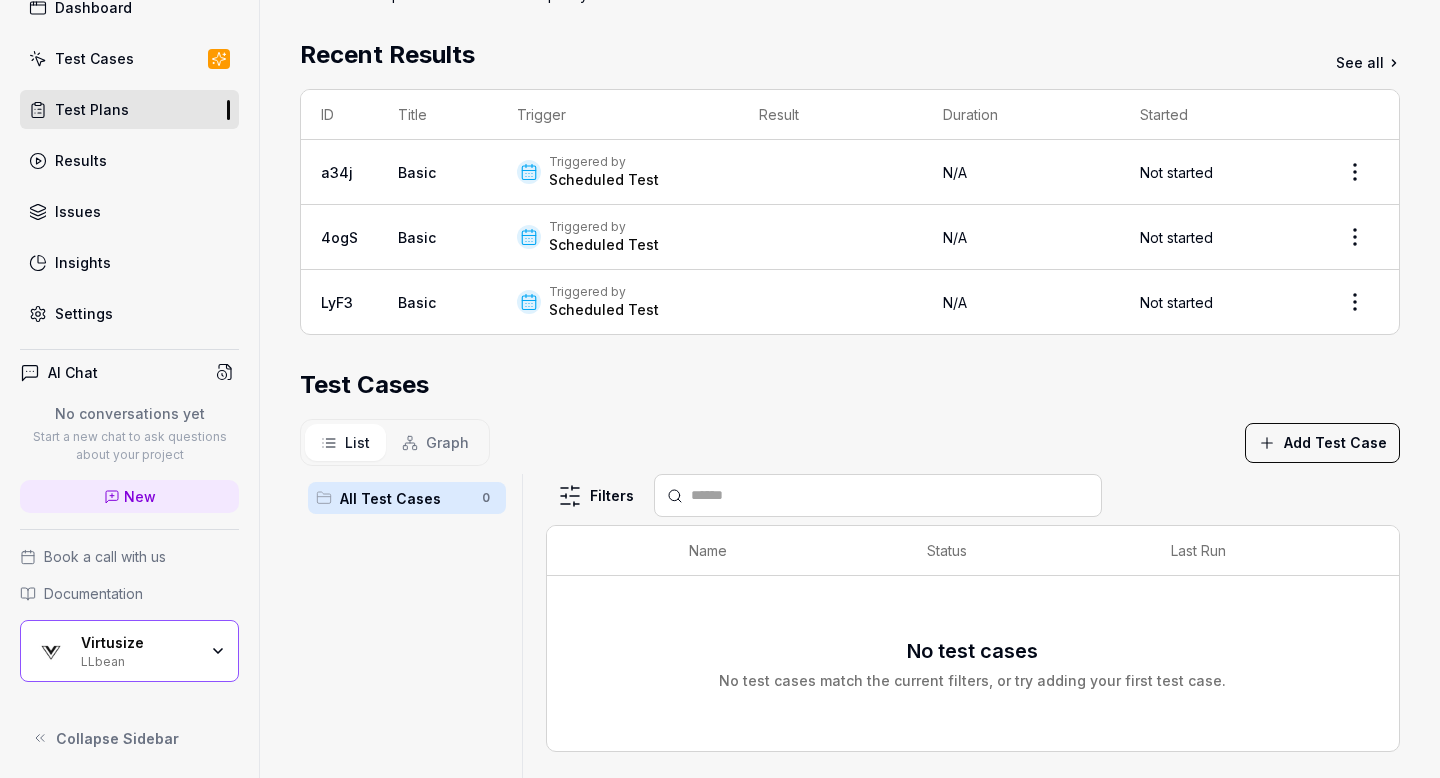 click on "Triggered by" at bounding box center [604, 162] 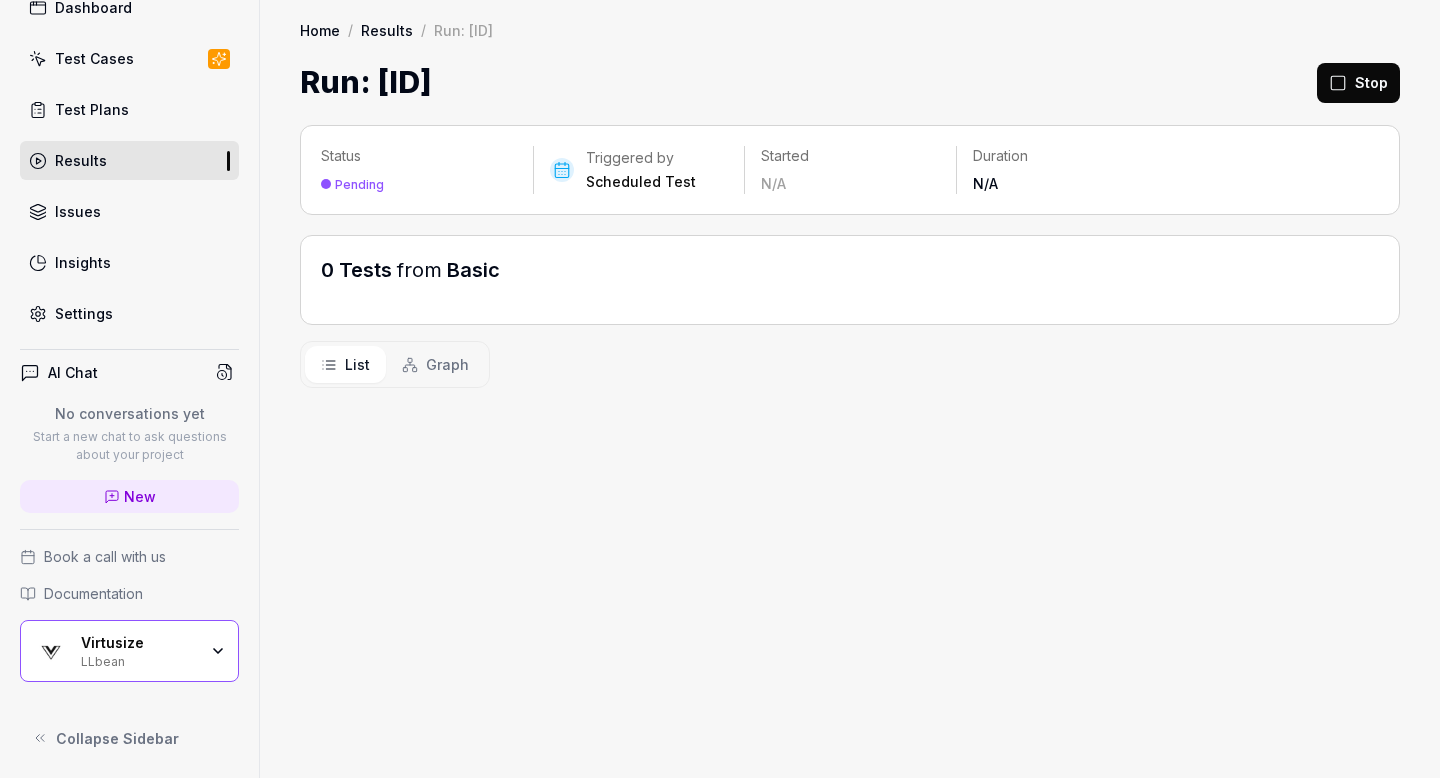 scroll, scrollTop: 0, scrollLeft: 0, axis: both 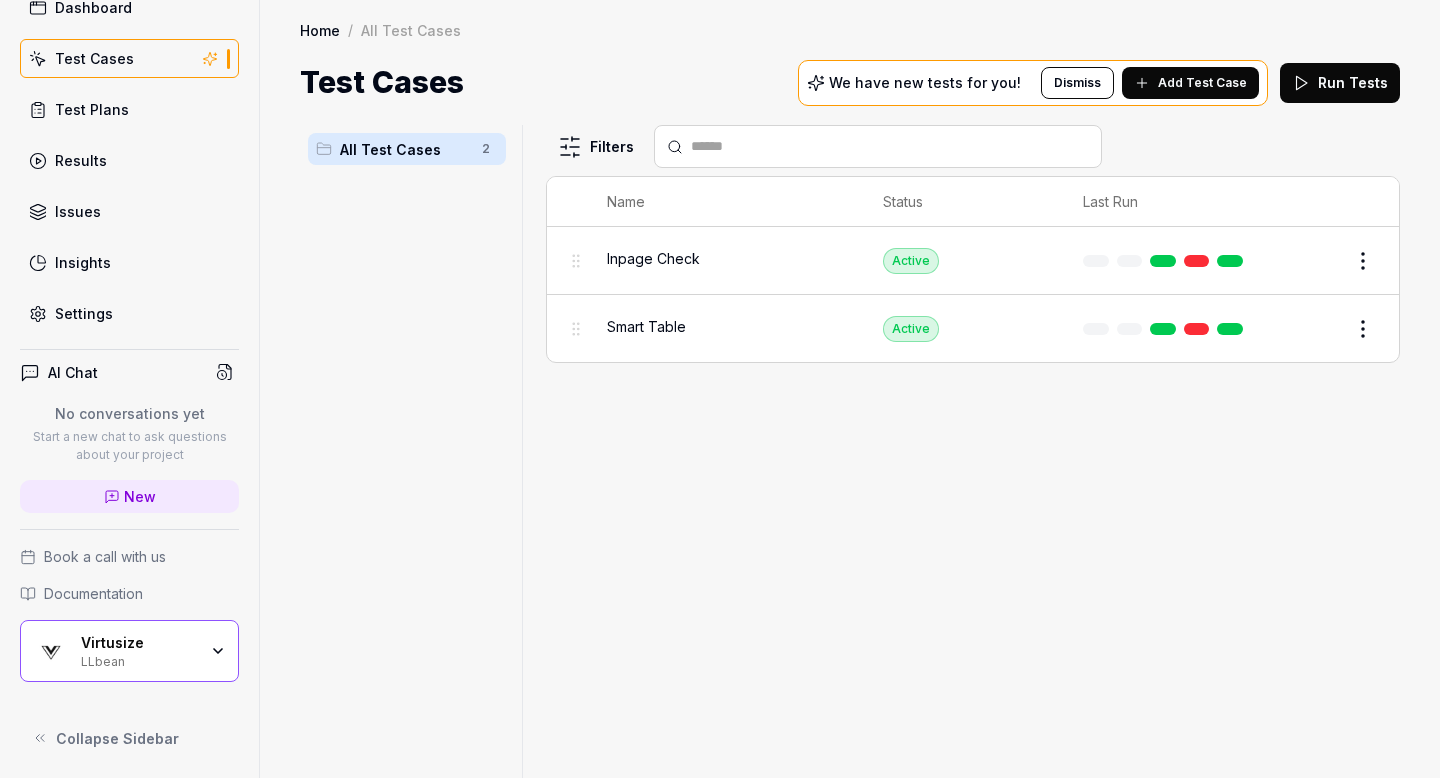 click on "LLbean" at bounding box center [139, 660] 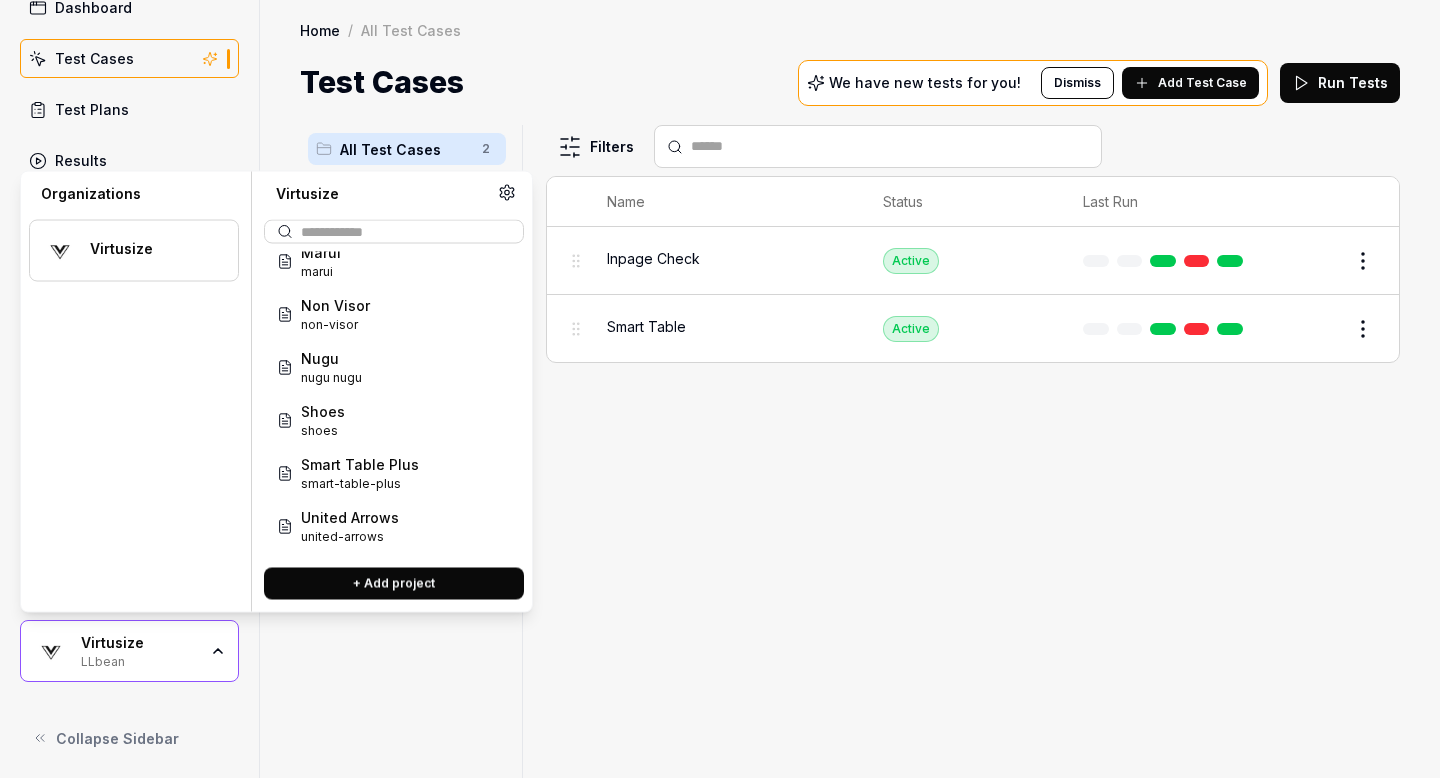scroll, scrollTop: 768, scrollLeft: 0, axis: vertical 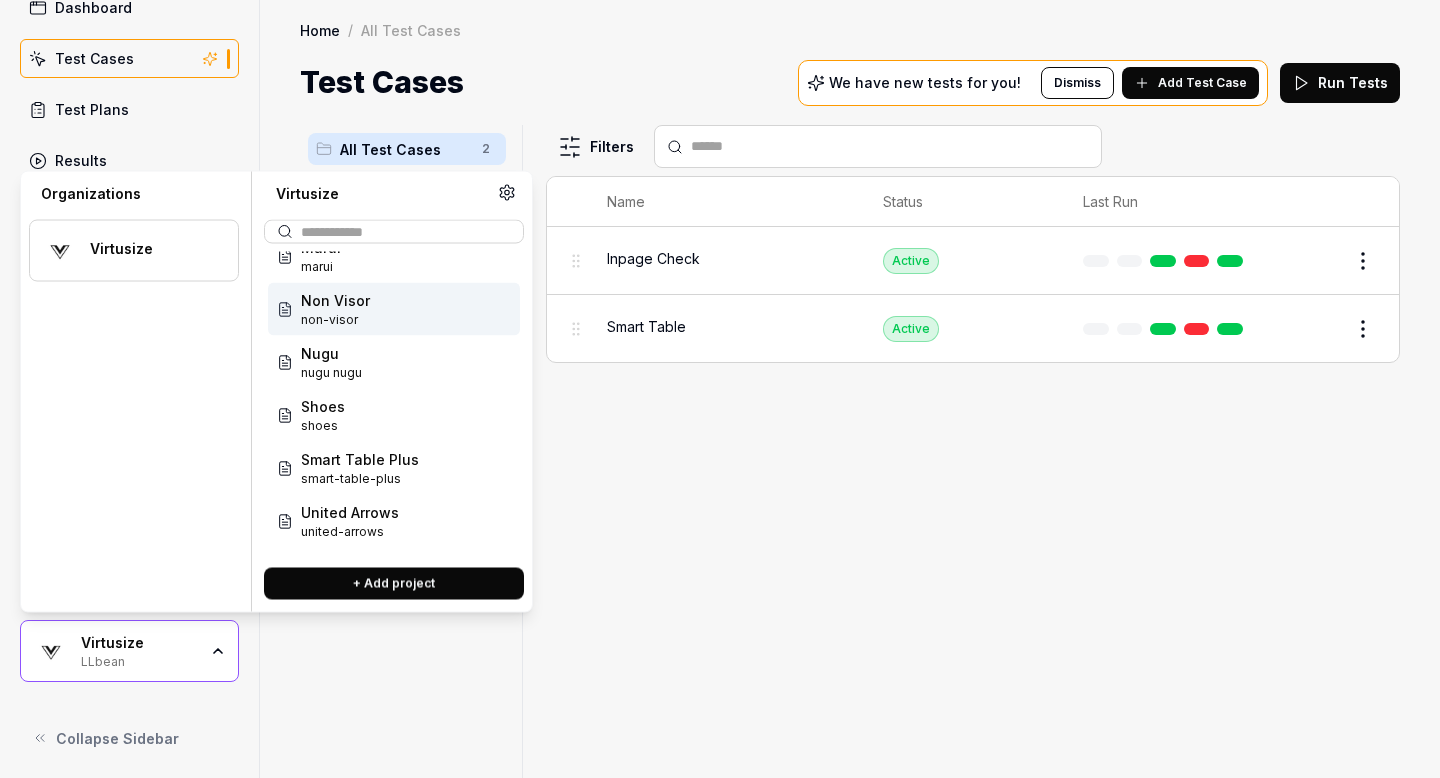 click on "Non Visor" at bounding box center (335, 300) 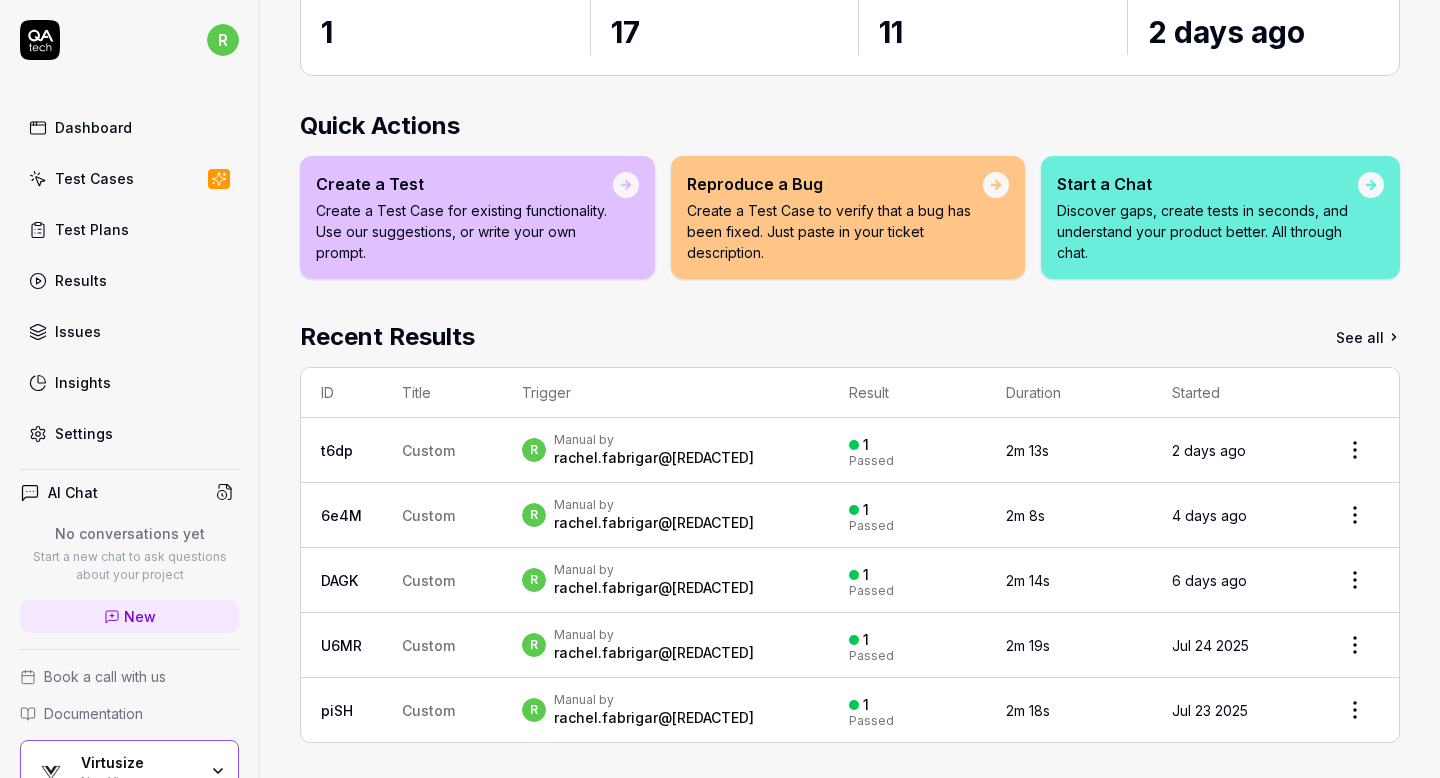 scroll, scrollTop: 0, scrollLeft: 0, axis: both 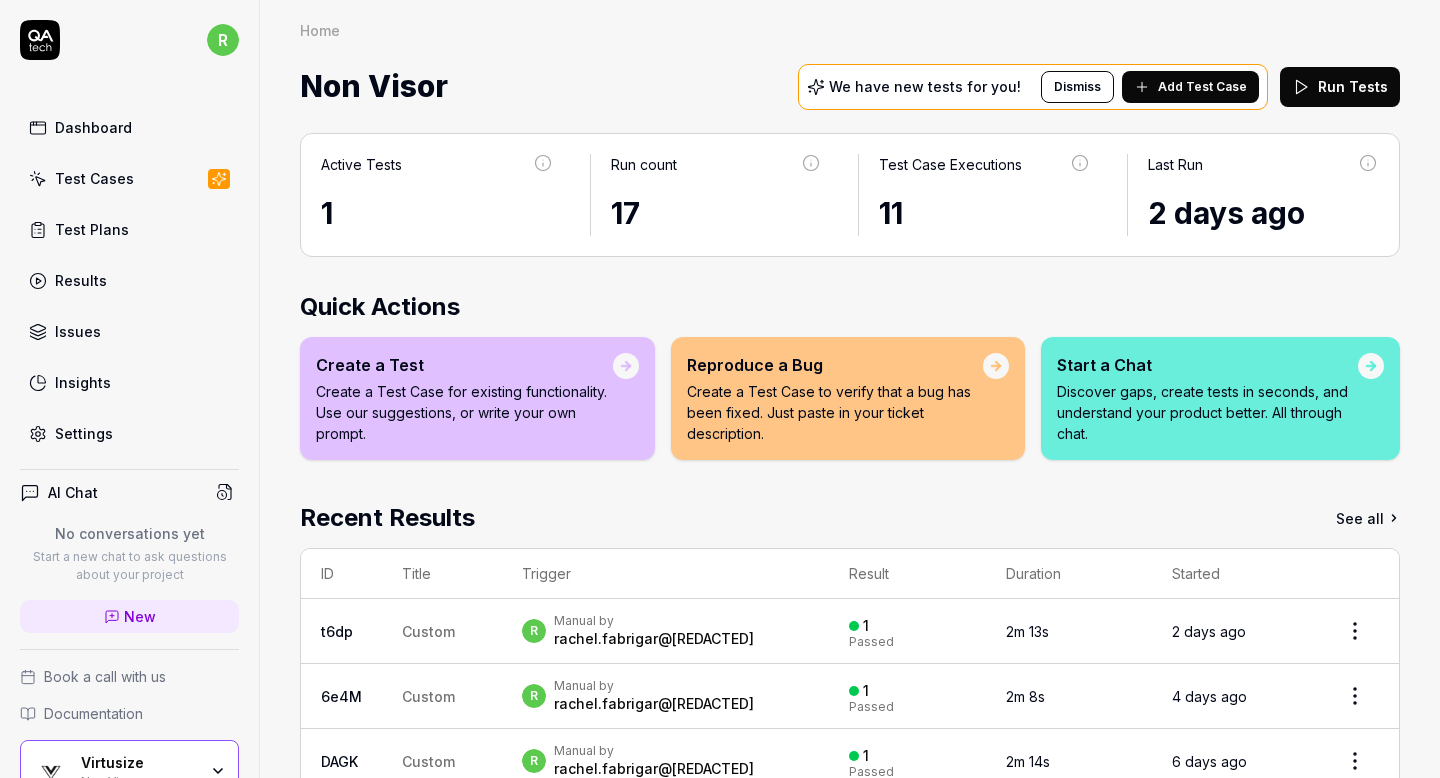 click on "Run Tests" at bounding box center (1340, 87) 